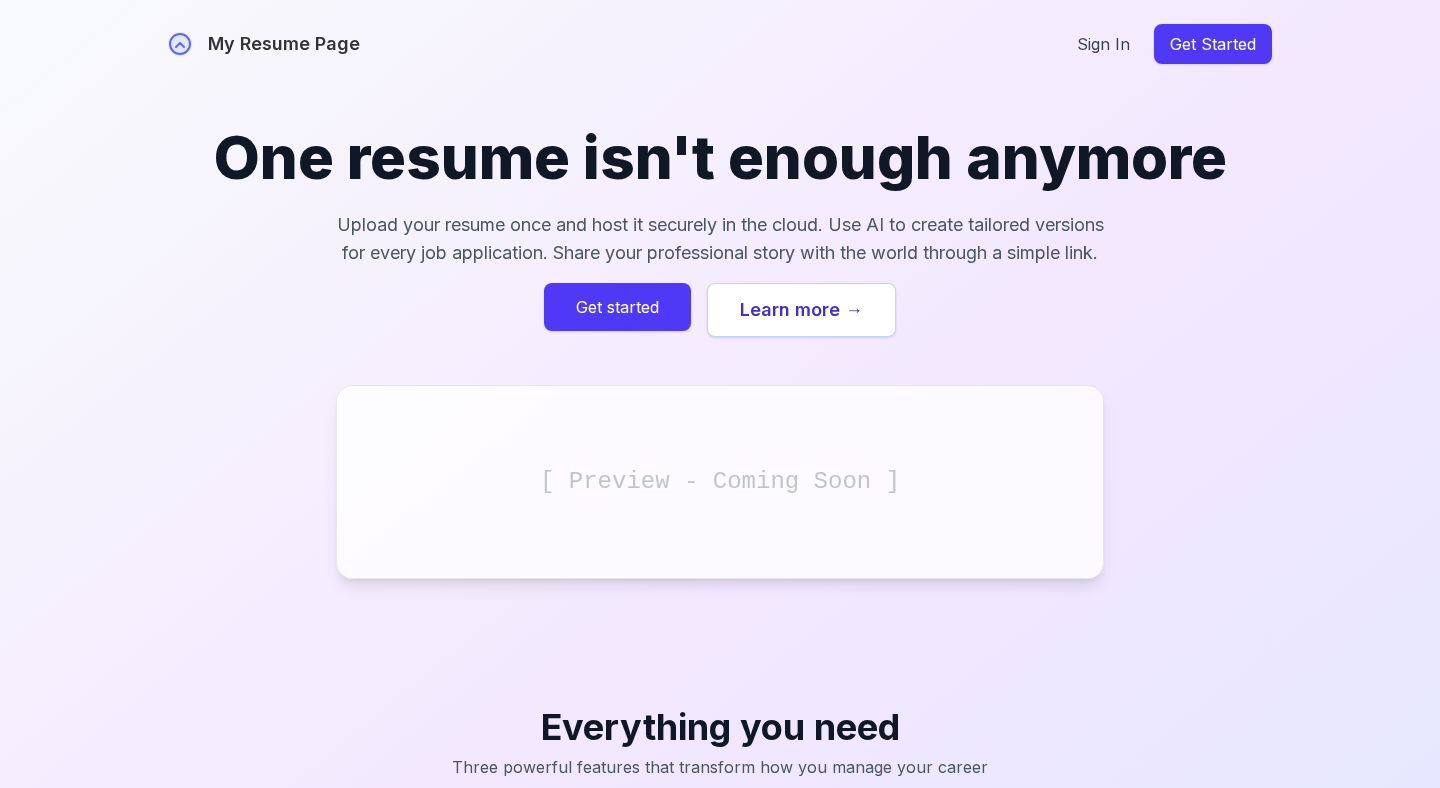 scroll, scrollTop: 0, scrollLeft: 0, axis: both 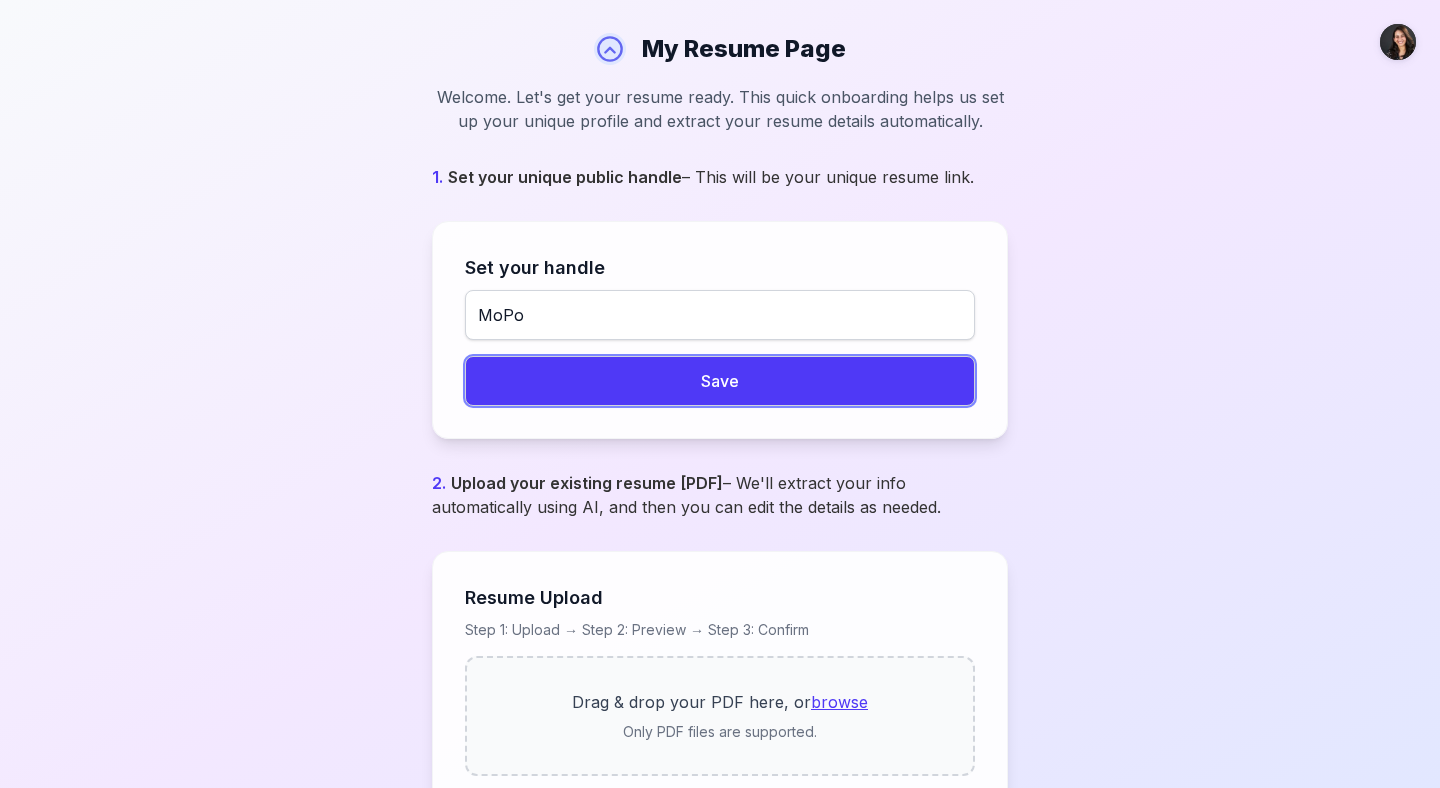 click on "Save" at bounding box center [720, 381] 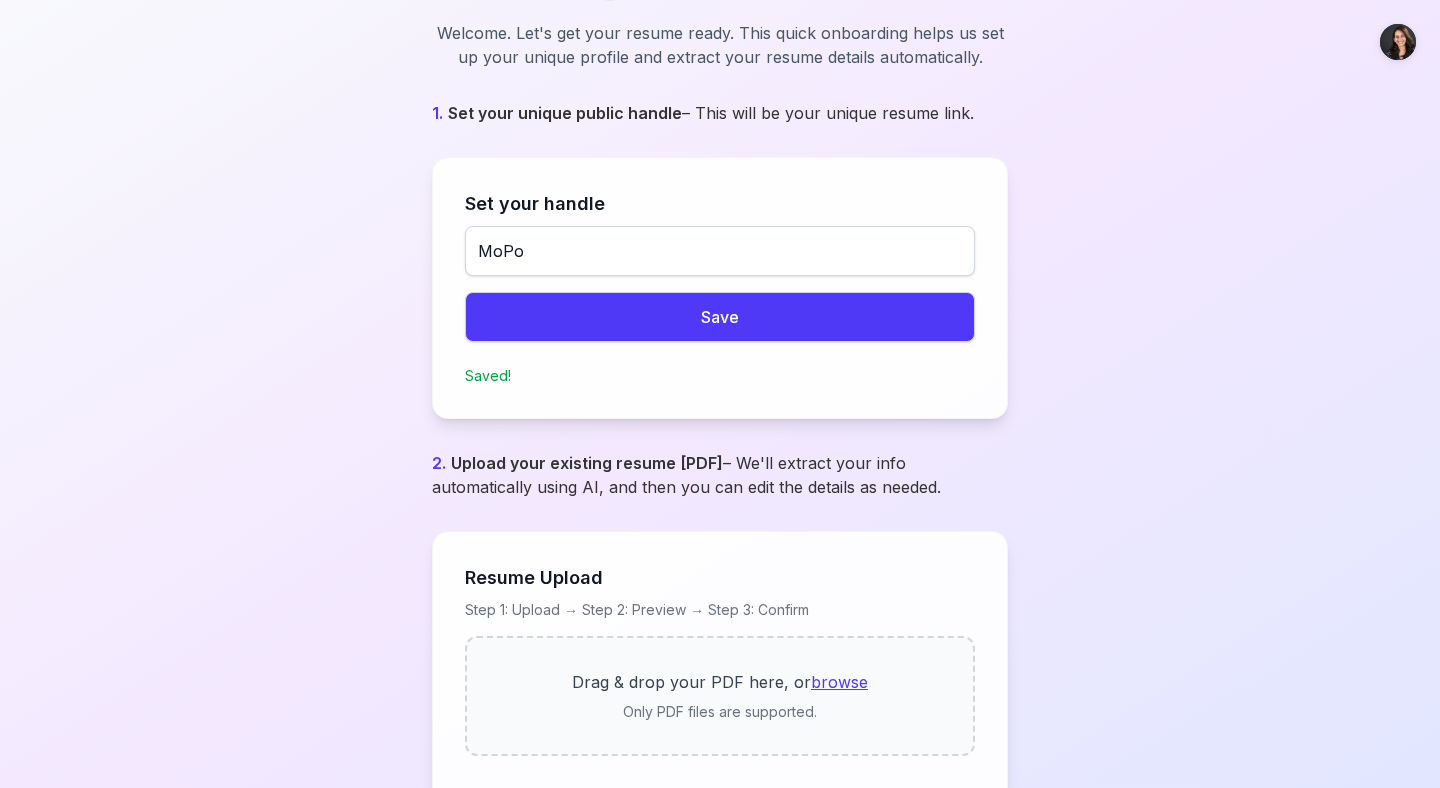 scroll, scrollTop: 144, scrollLeft: 0, axis: vertical 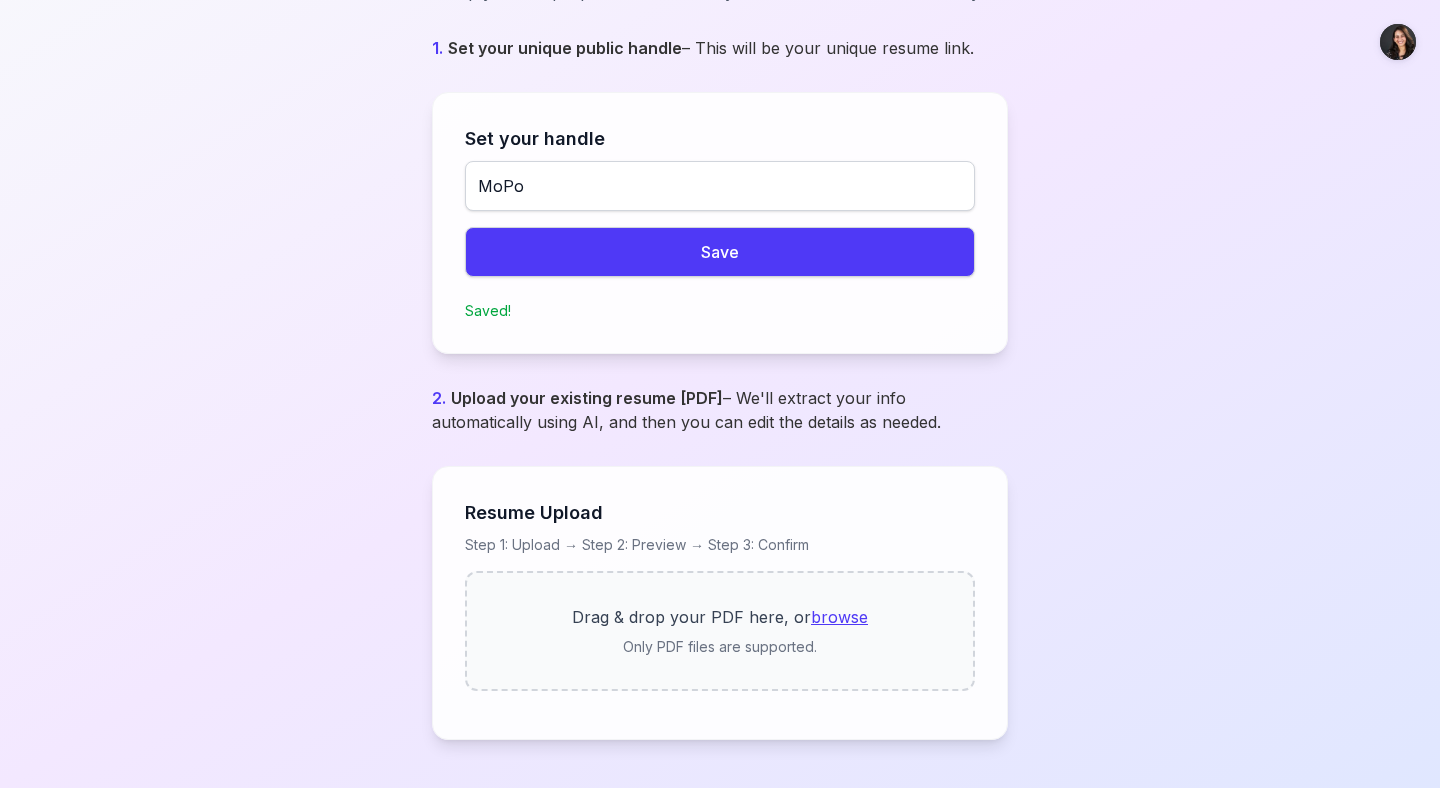 click on "browse" at bounding box center [839, 617] 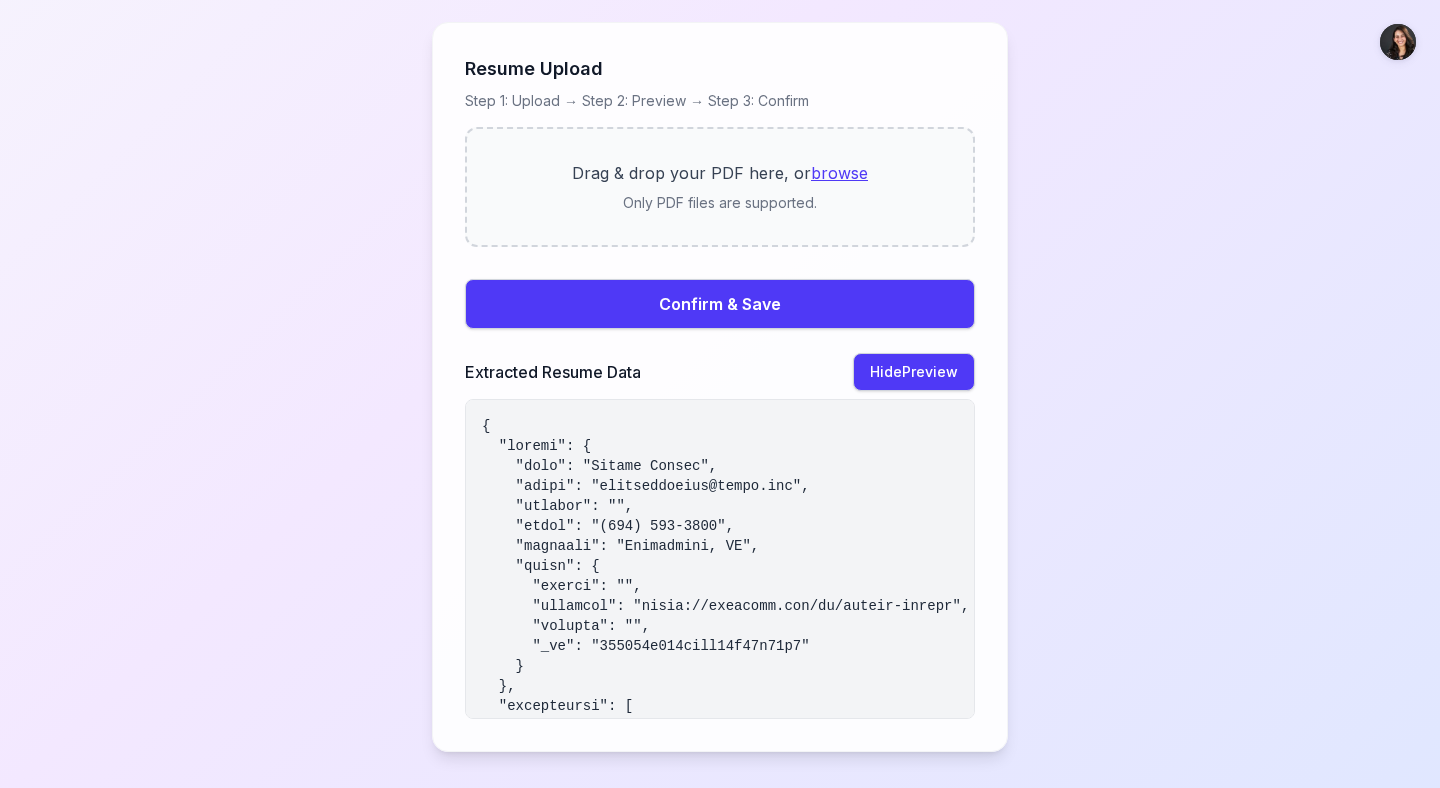 scroll, scrollTop: 600, scrollLeft: 0, axis: vertical 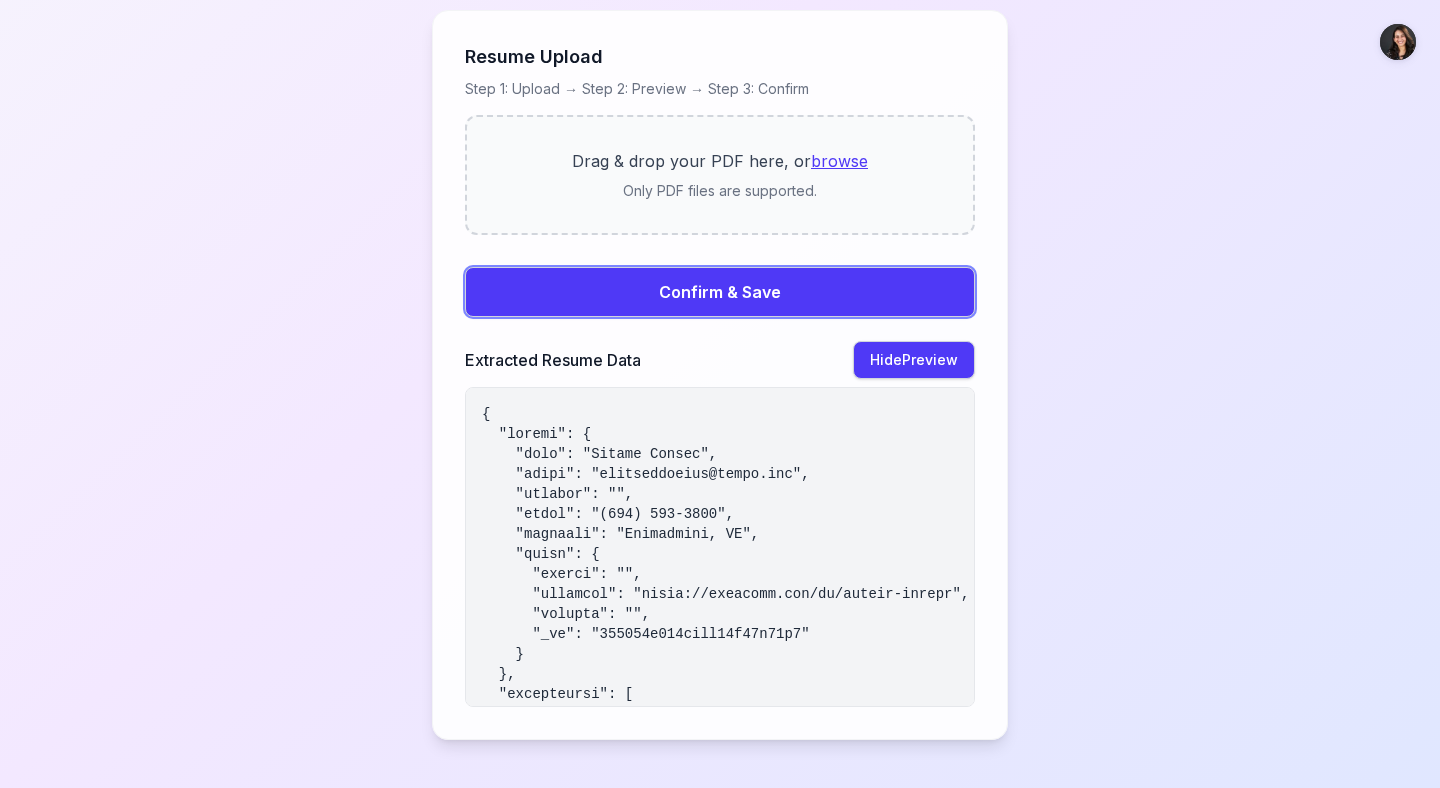 click on "Confirm & Save" at bounding box center (720, 292) 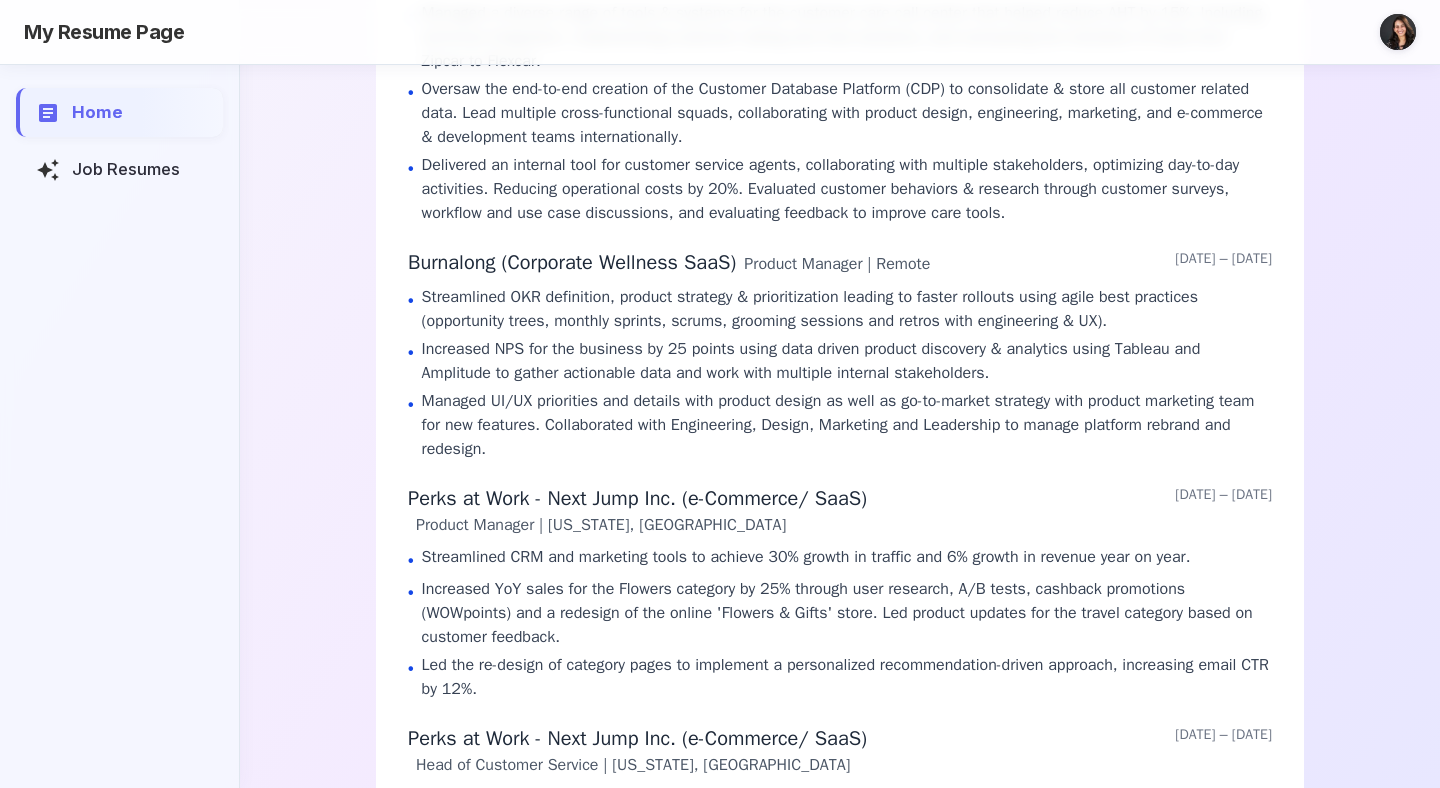 scroll, scrollTop: 0, scrollLeft: 0, axis: both 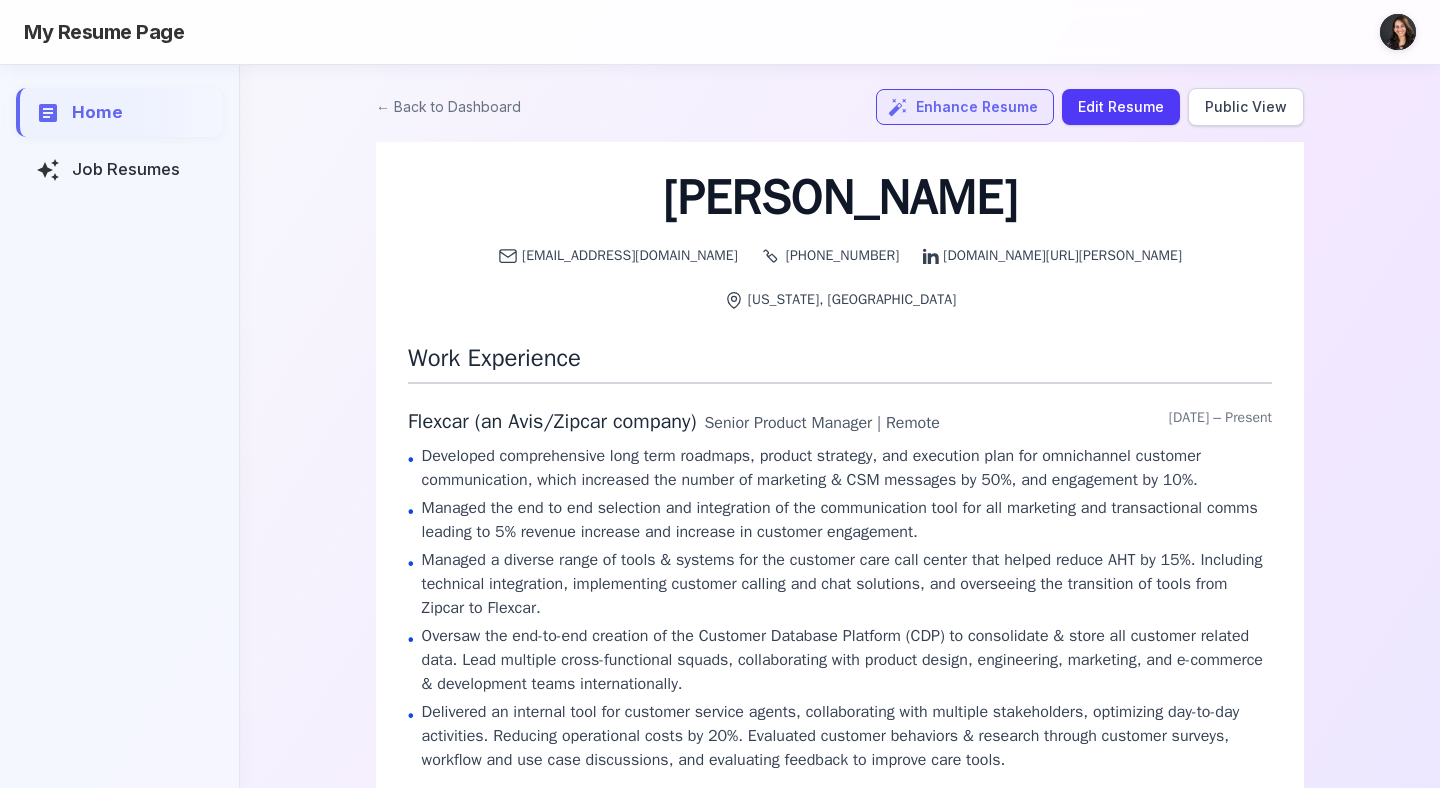 click on "Enhance Resume" at bounding box center (965, 107) 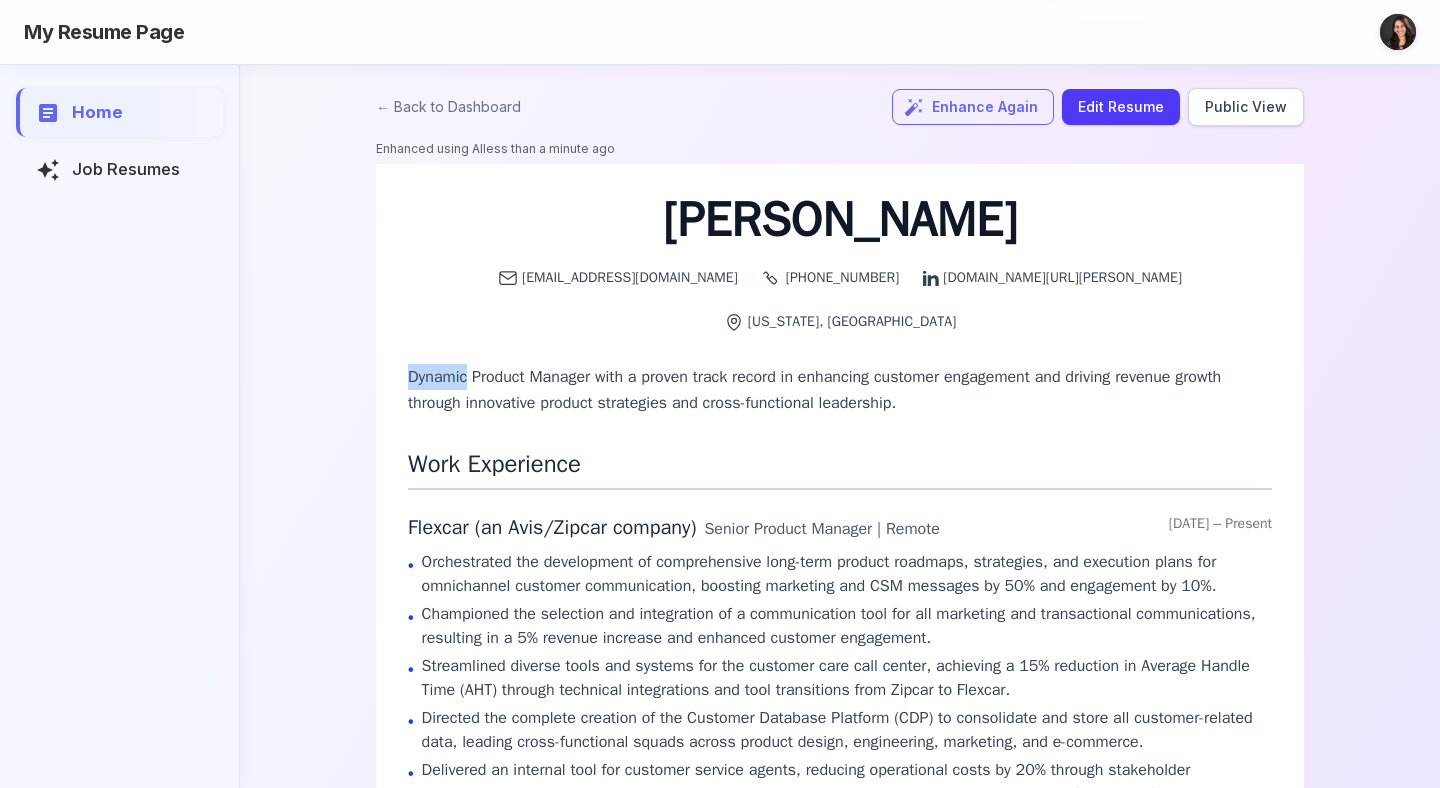 drag, startPoint x: 470, startPoint y: 333, endPoint x: 390, endPoint y: 333, distance: 80 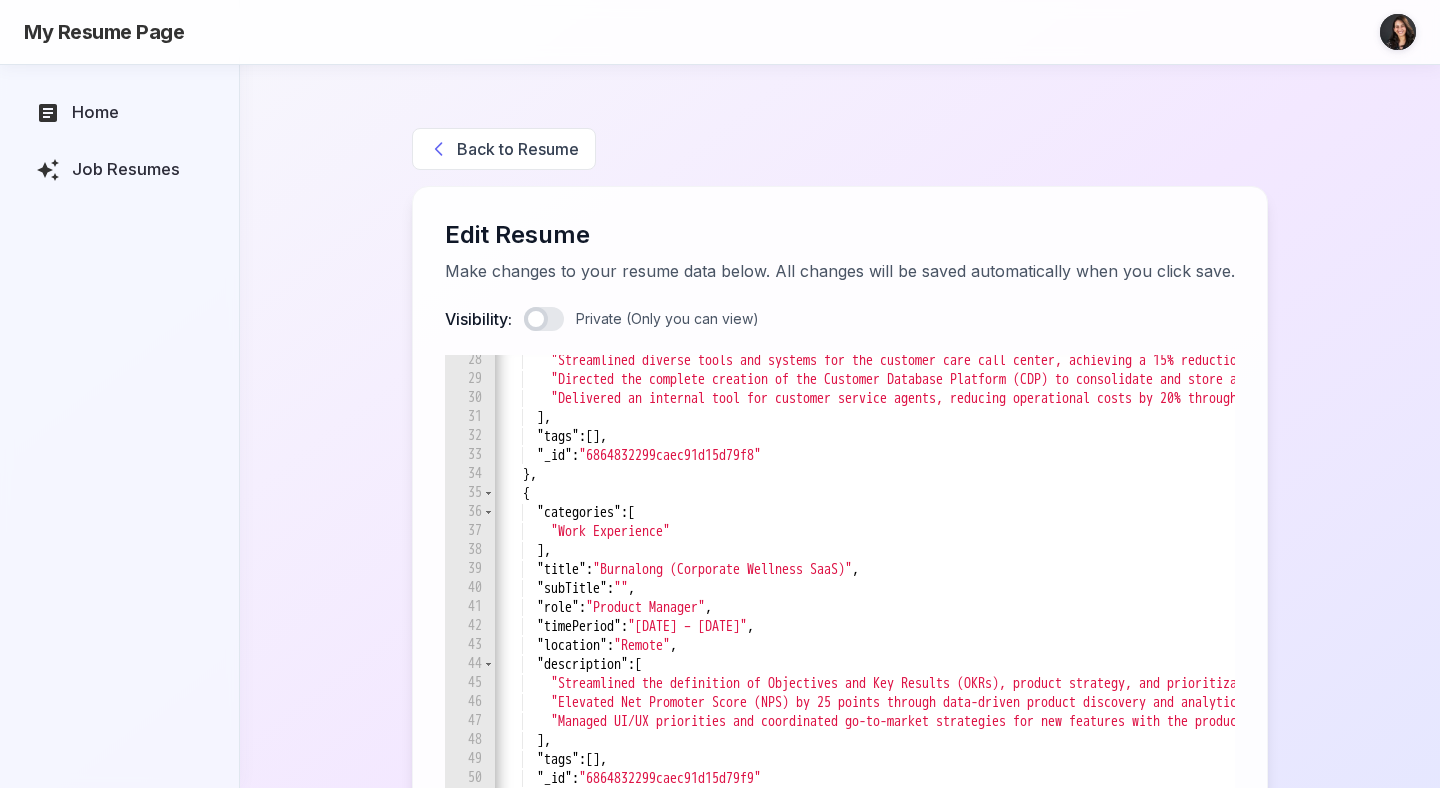 scroll, scrollTop: 517, scrollLeft: 0, axis: vertical 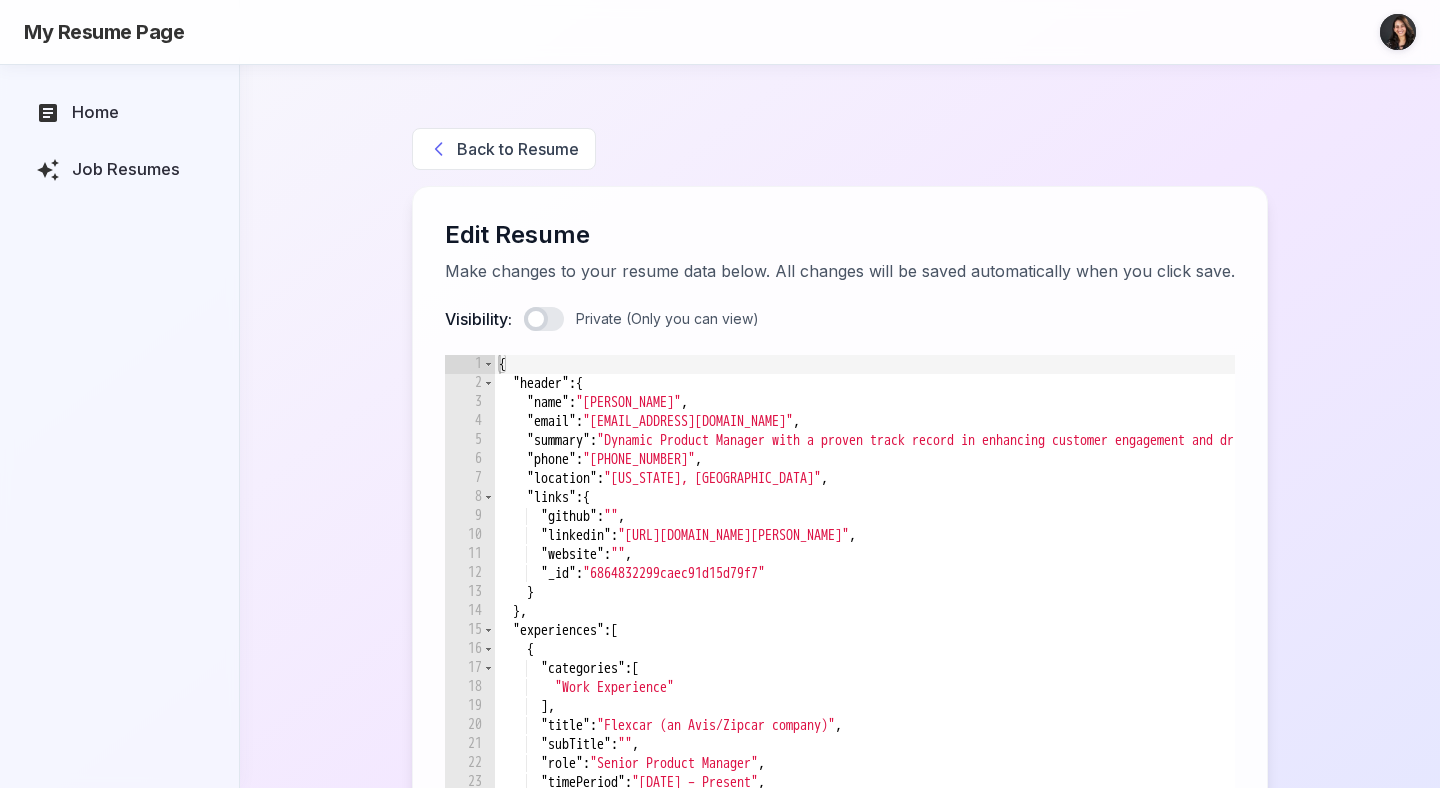 click at bounding box center (544, 319) 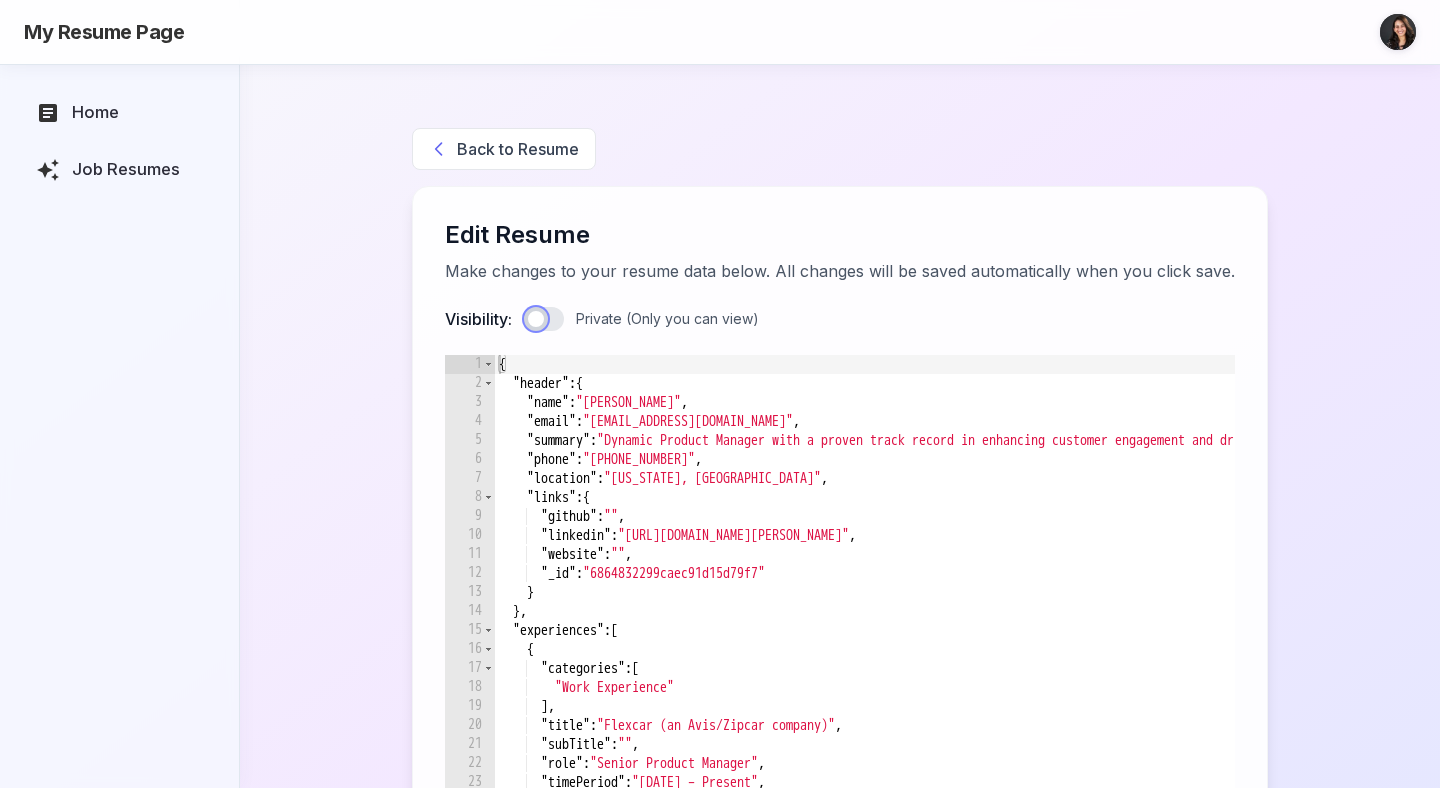 click on "Visibility: Private (Only you can view)" at bounding box center [536, 319] 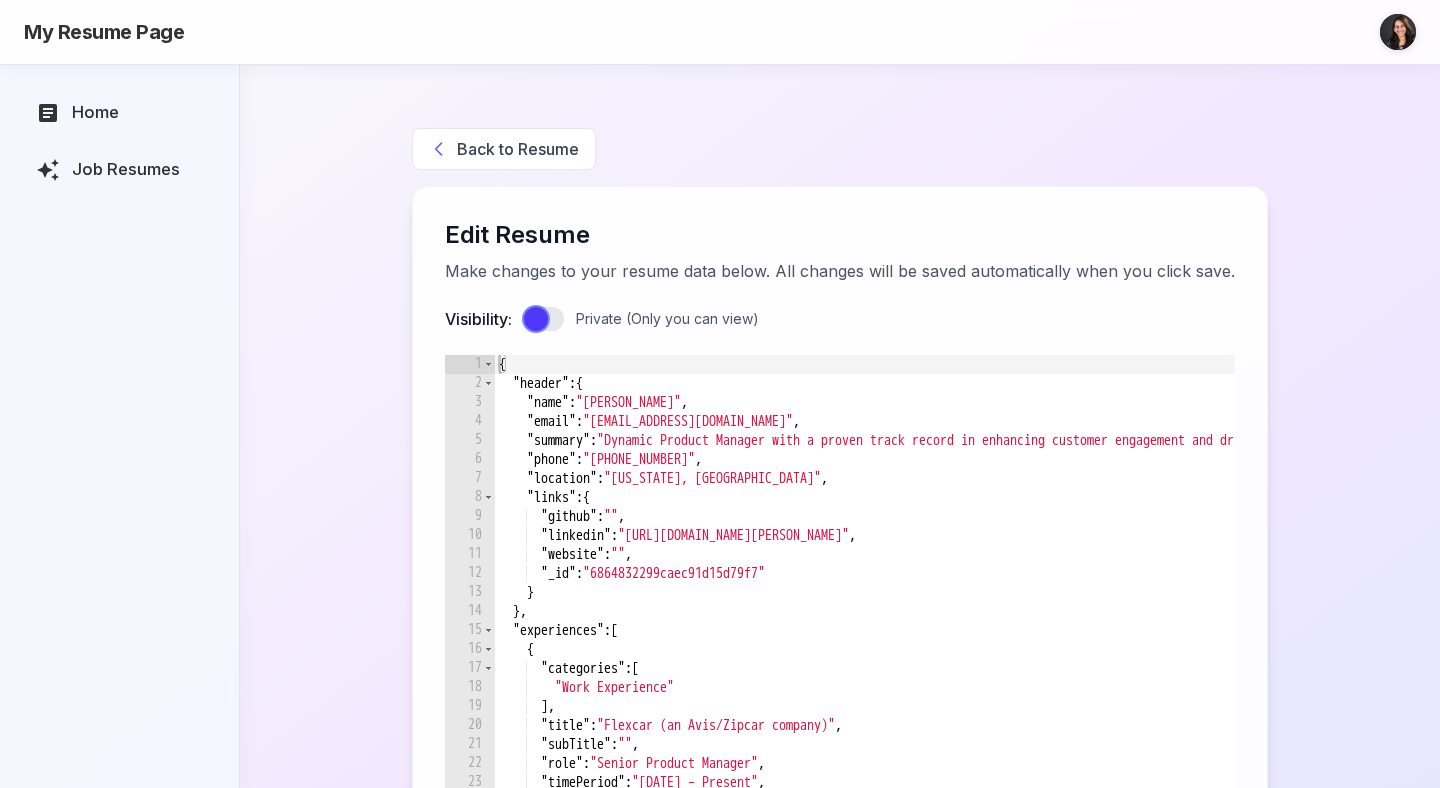 checkbox on "true" 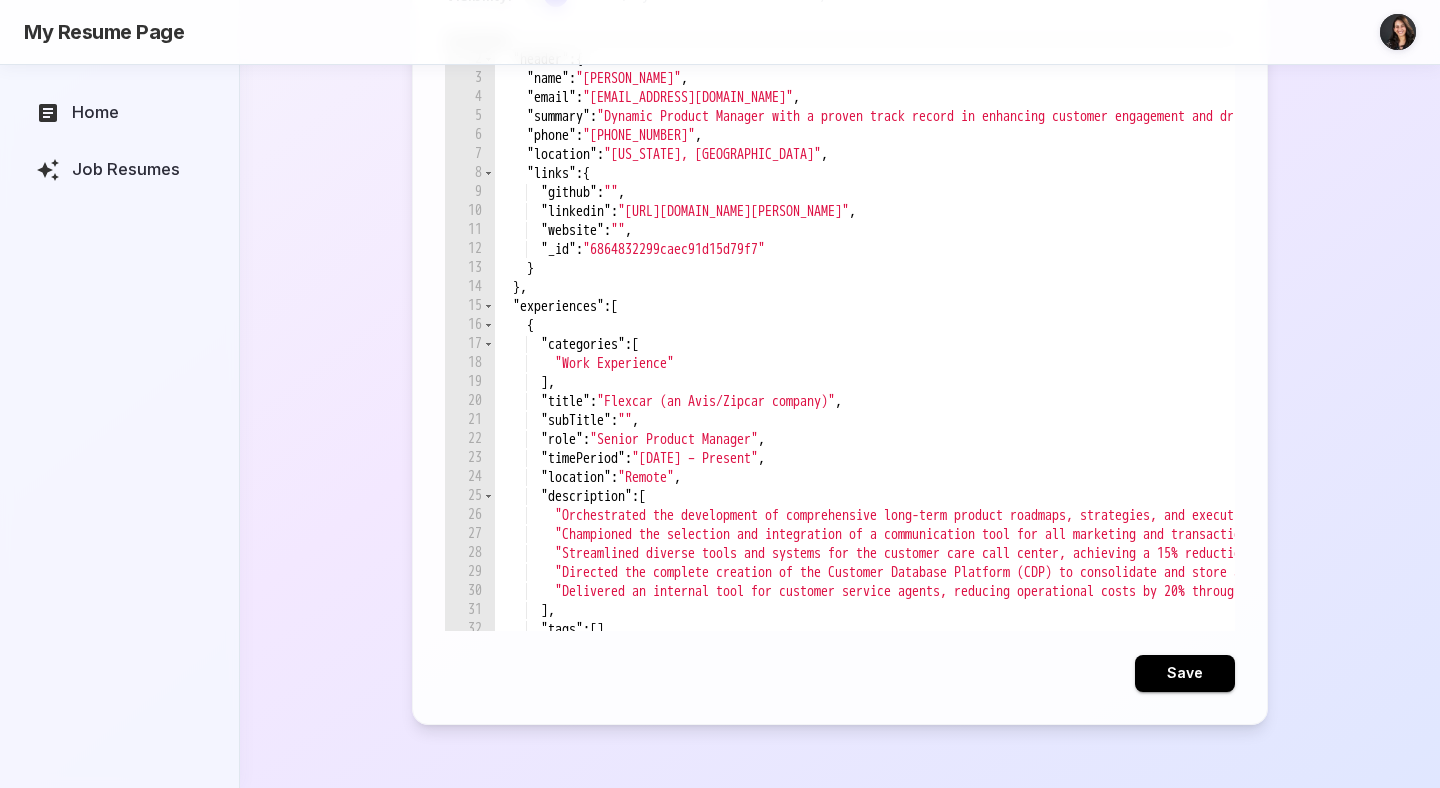 click on "Save" at bounding box center (1185, 673) 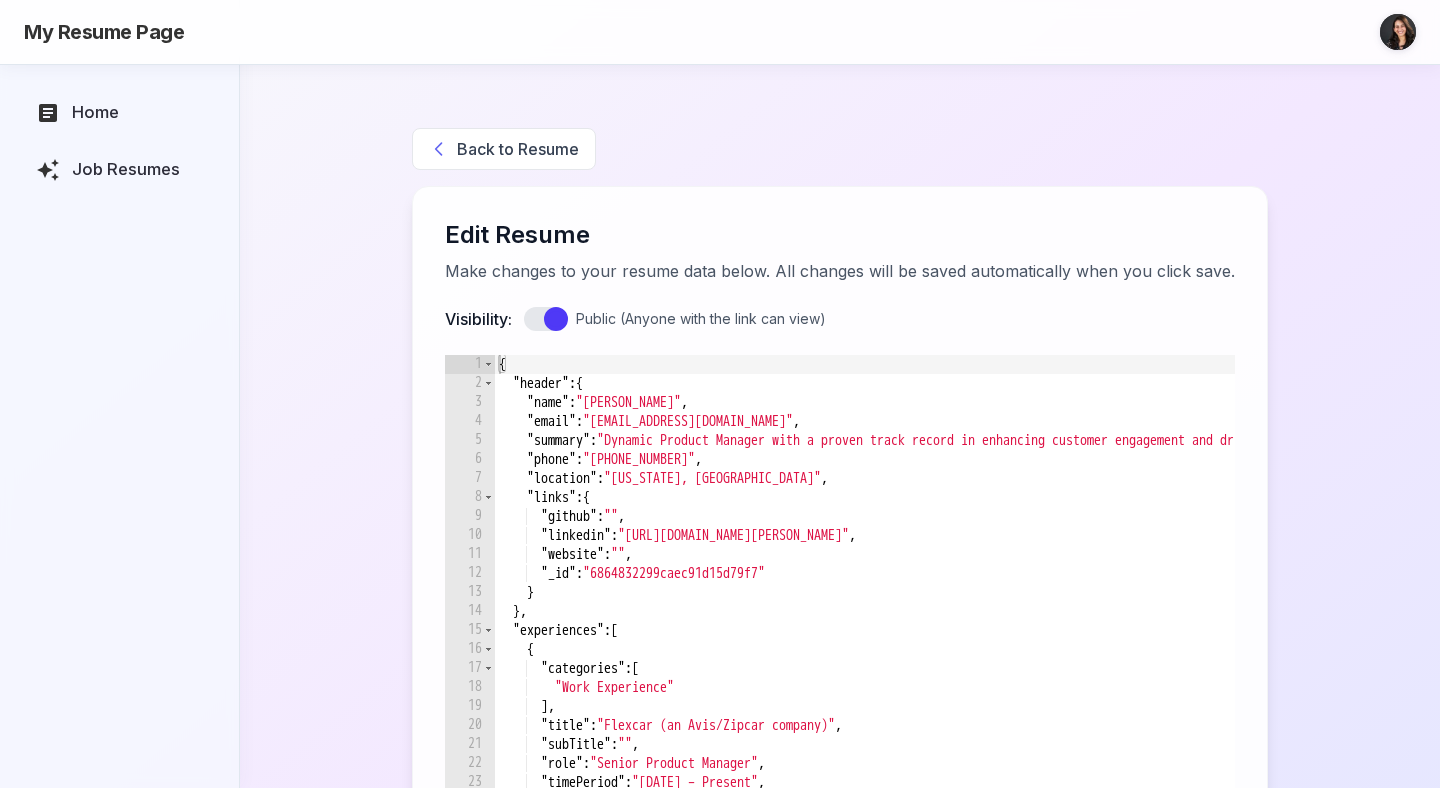 click on "Back to Resume" at bounding box center [504, 149] 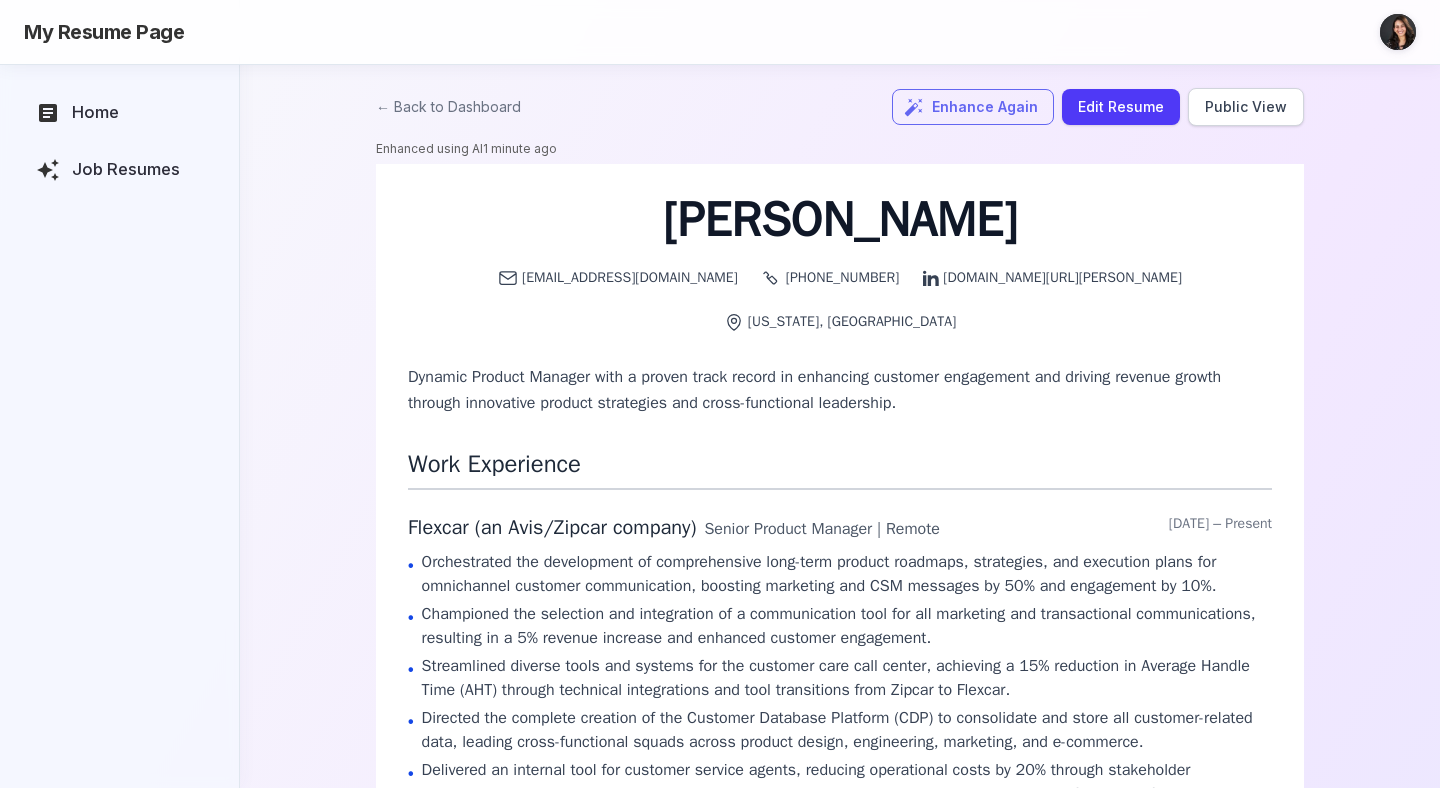 click on "Public View" at bounding box center [1246, 107] 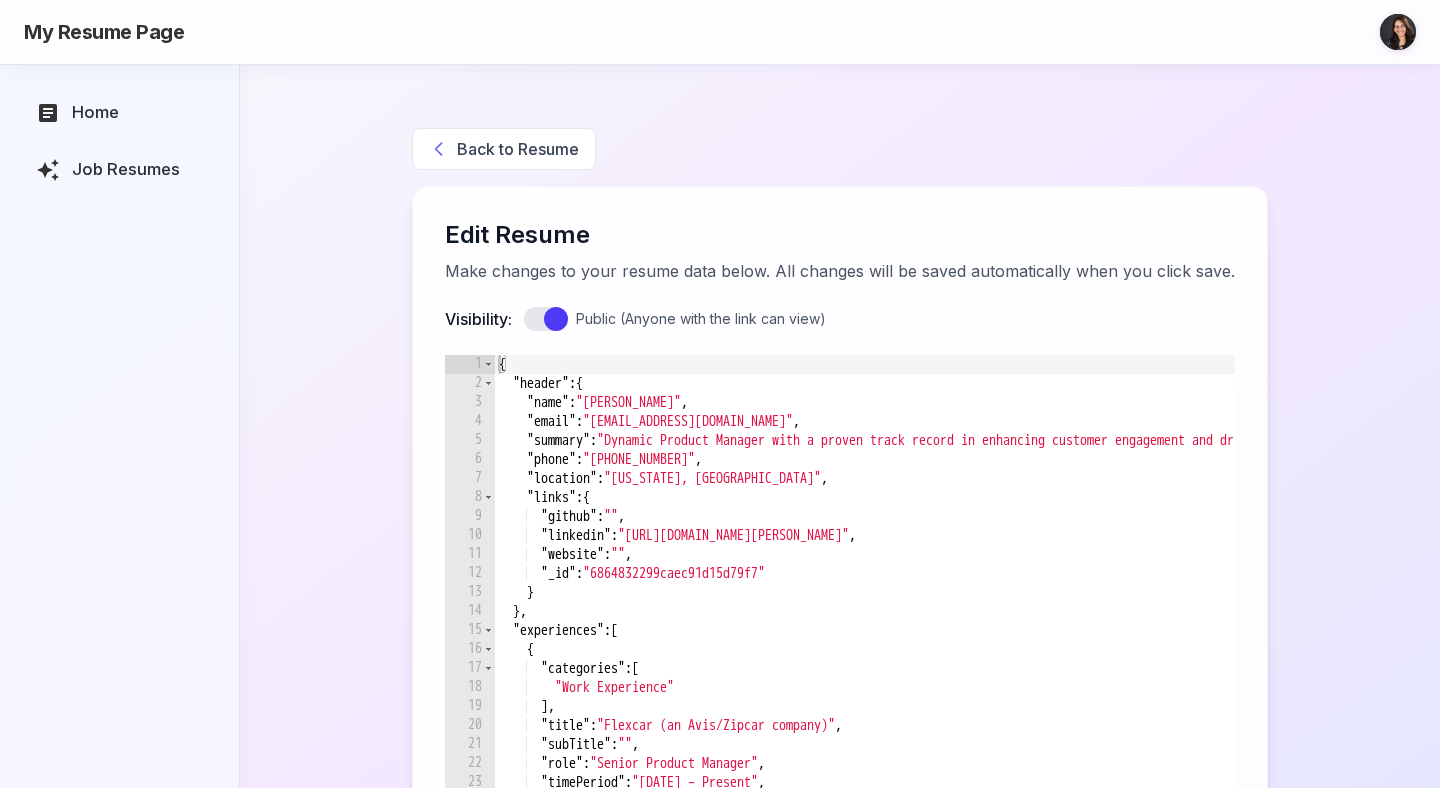 click at bounding box center (544, 319) 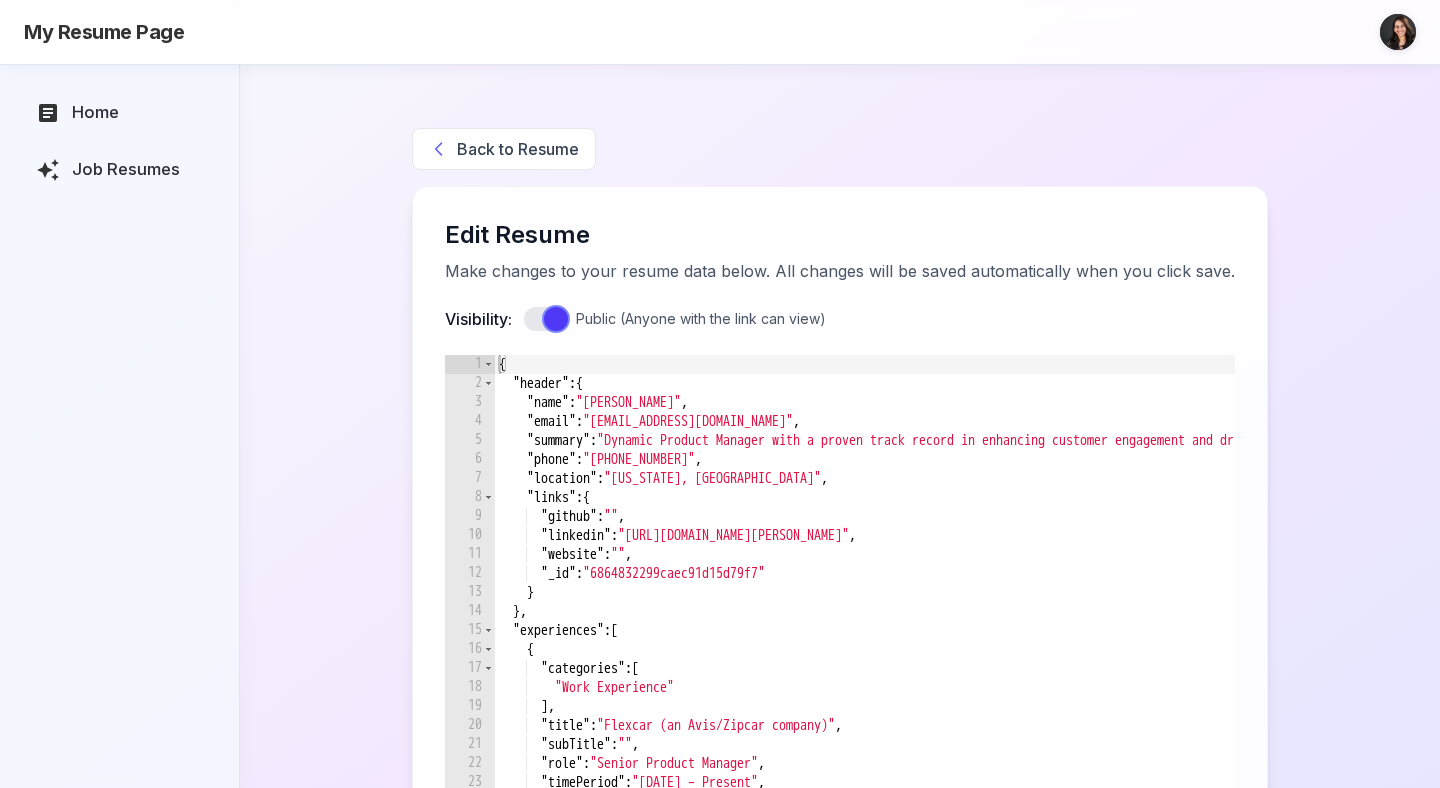 click on "Visibility: Public (Anyone with the link can view)" at bounding box center [556, 319] 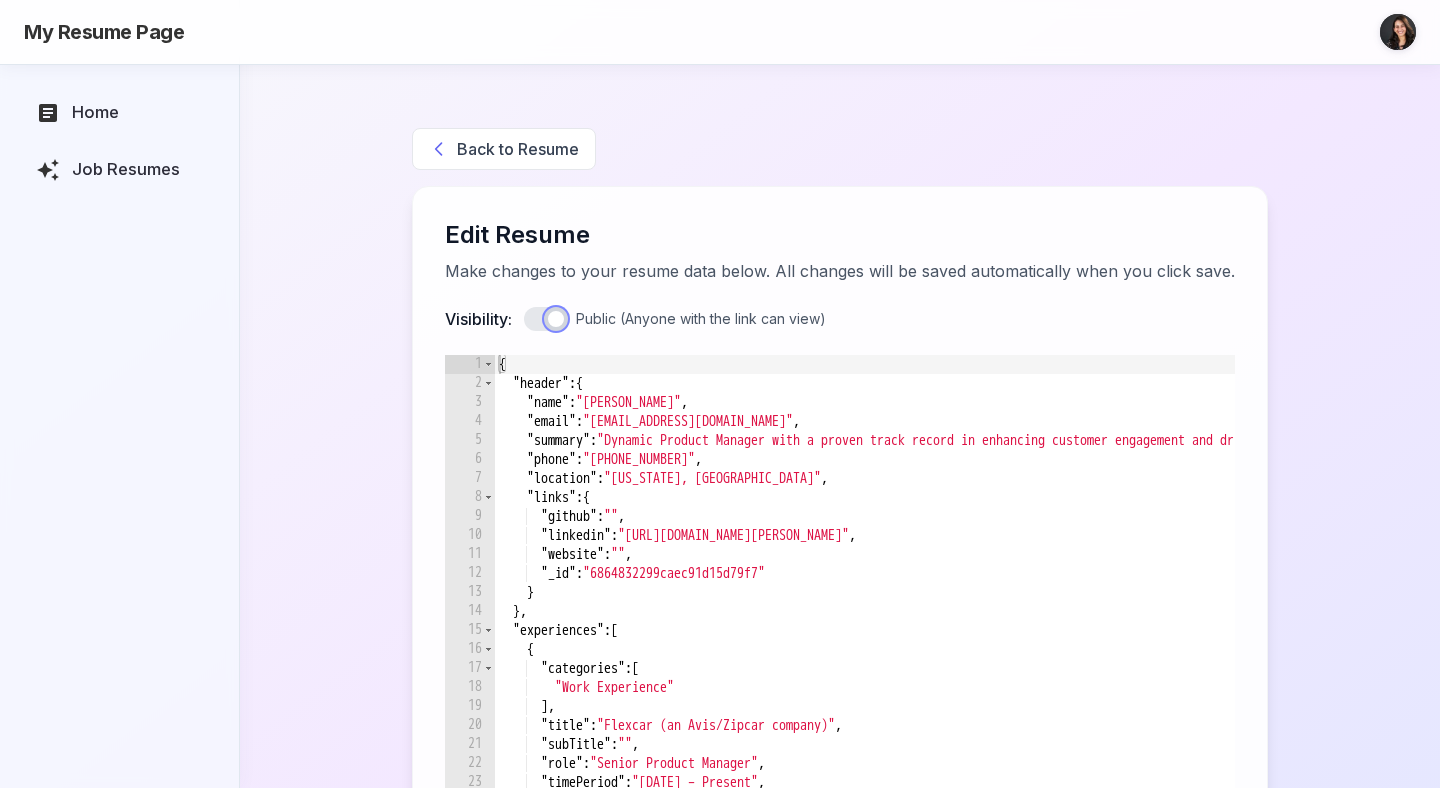 checkbox on "false" 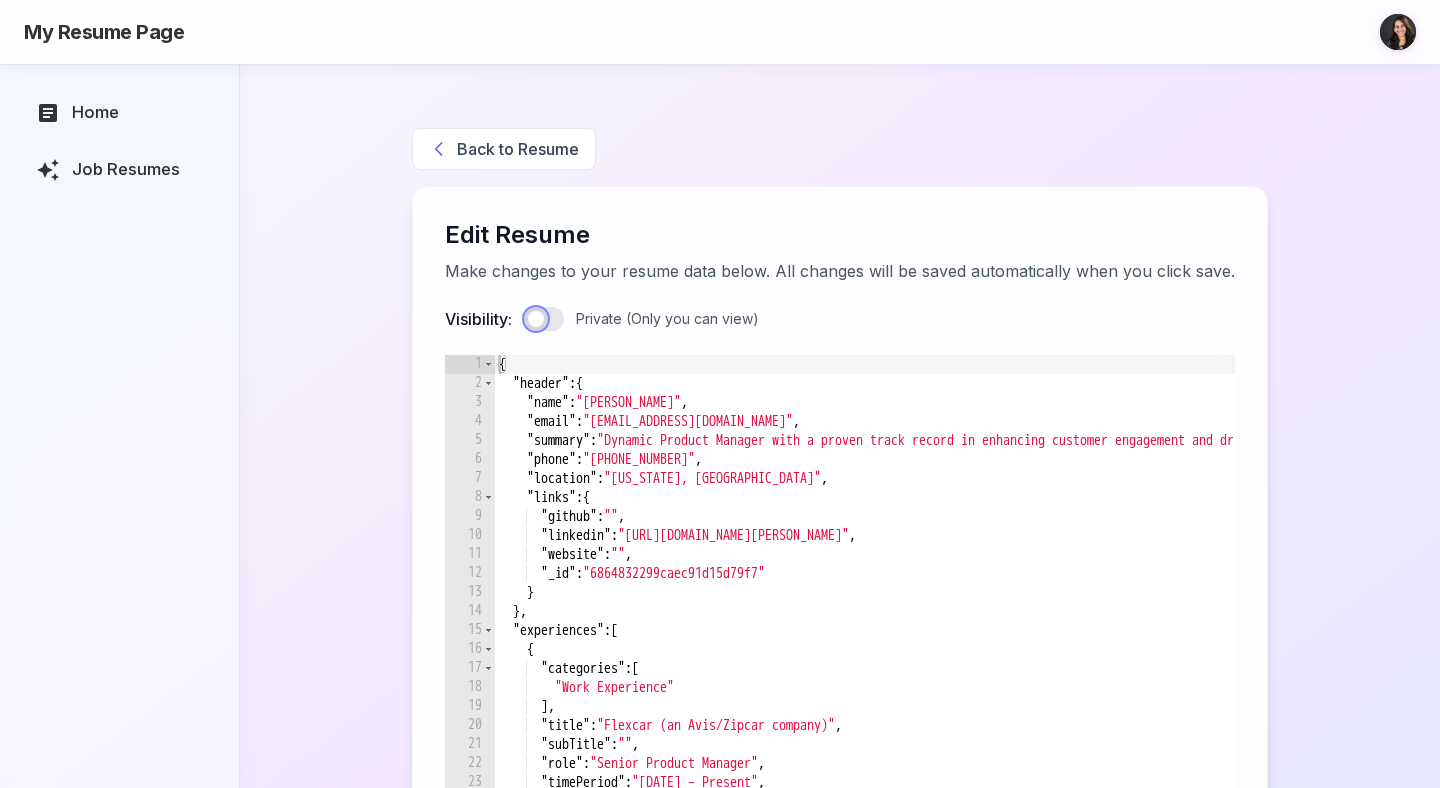 scroll, scrollTop: 324, scrollLeft: 0, axis: vertical 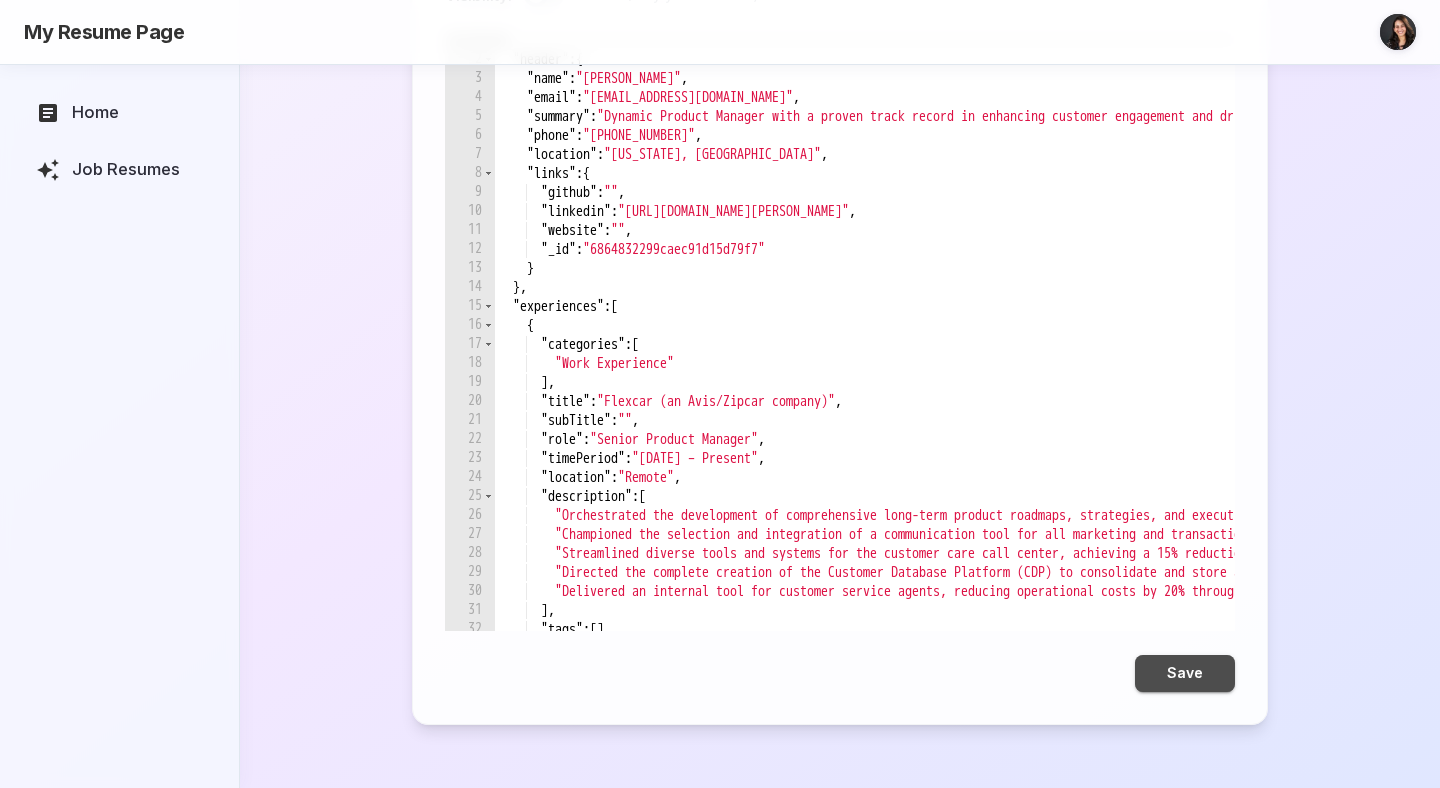 click on "Save" at bounding box center (1185, 673) 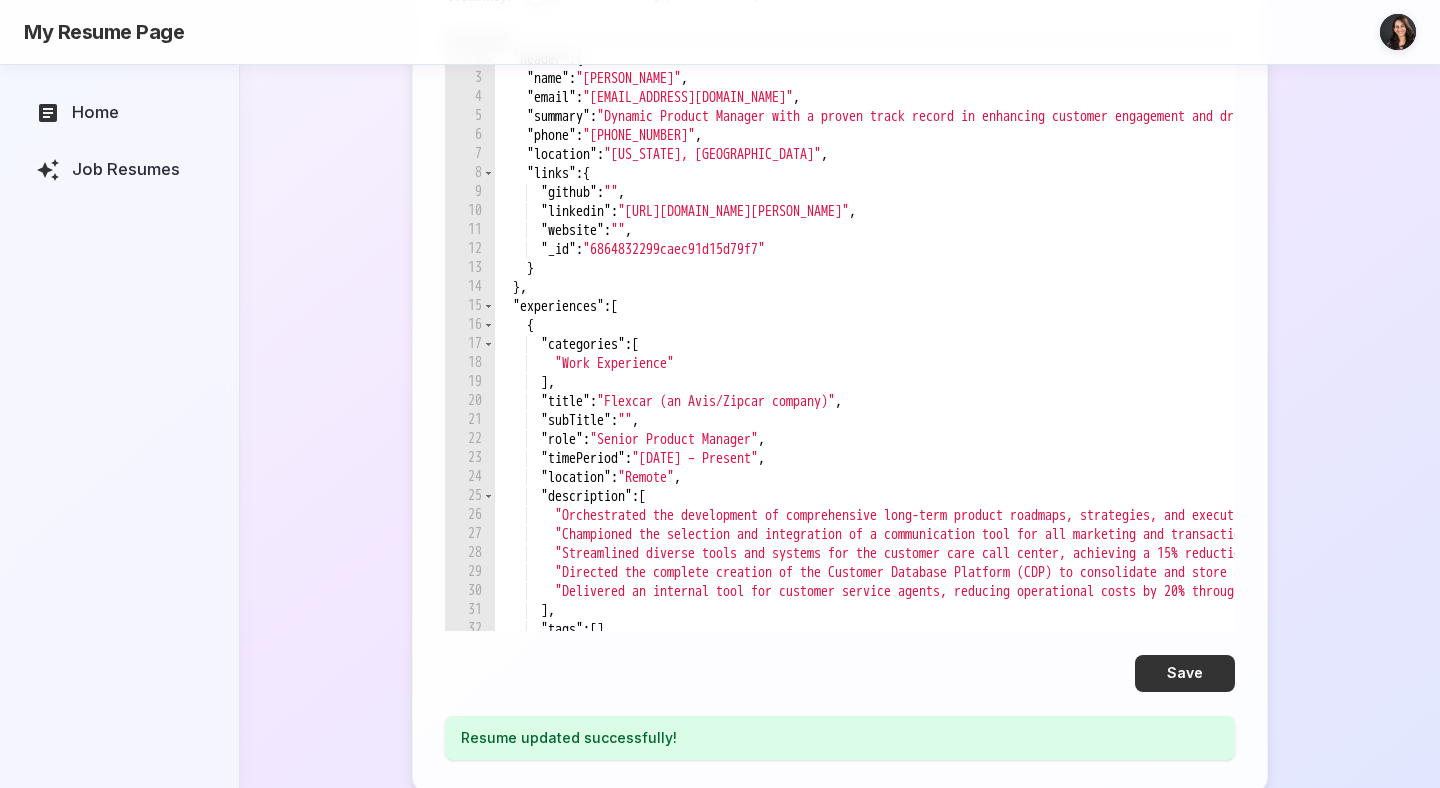 scroll, scrollTop: 0, scrollLeft: 0, axis: both 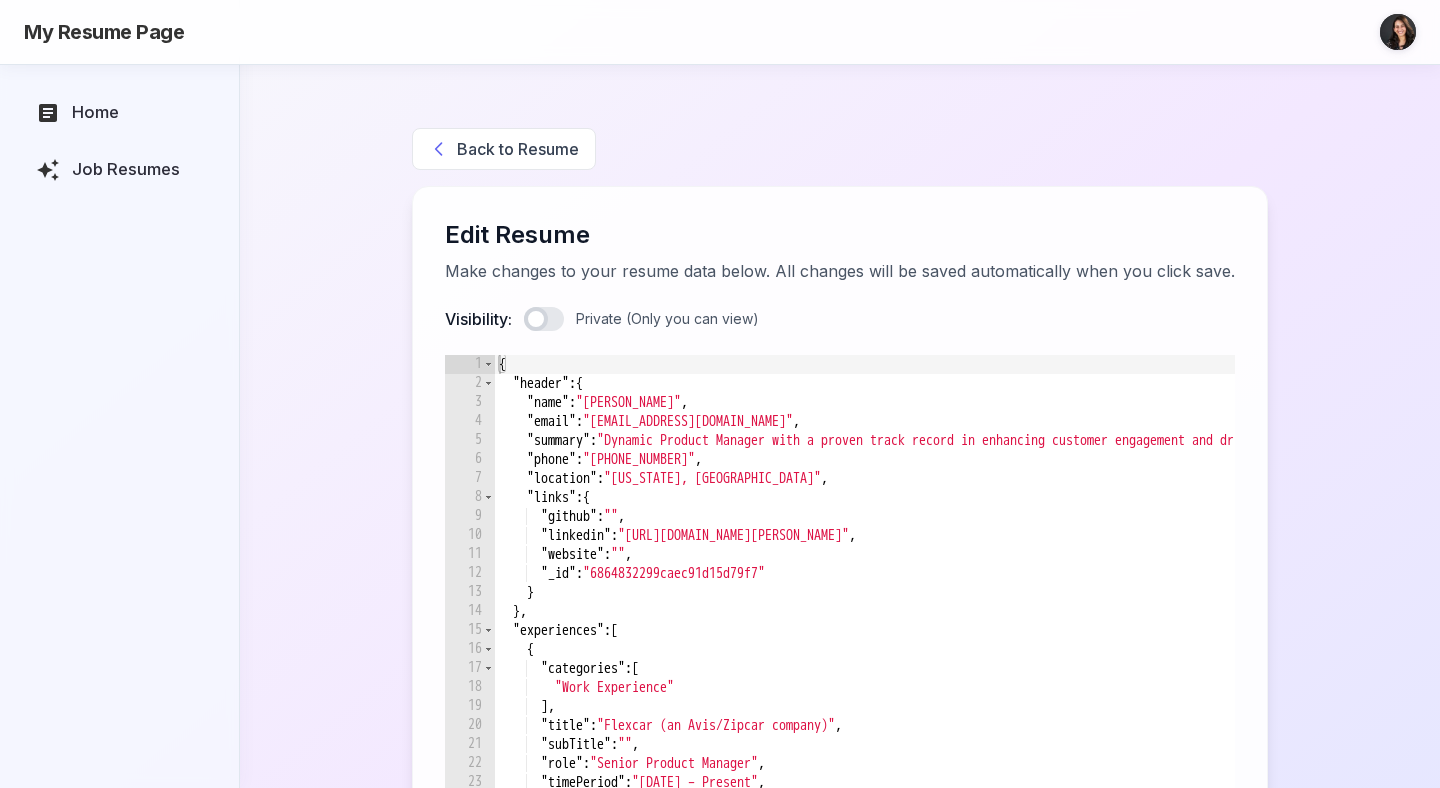 click on "Back to Resume Edit Resume Make changes to your resume data below. All changes will be saved automatically when you click save. Visibility: Private (Only you can view) 1 2 3 4 5 6 7 8 9 10 11 12 13 14 15 16 17 18 19 20 21 22 23 24 25 26 27 28 29 30 31 32 33 {    "header" :  {      "name" :  "Monika Pendse" ,      "email" :  "monikaspendse@gmail.com" ,      "summary" :  "Dynamic Product Manager with a proven track record in enhancing customer engagement and driving revenue growth through innovative product strategies and cross-functional leadership." ,      "phone" :  "(215) 264-9303" ,      "location" :  "Washington, DC" ,      "links" :  {         "github" :  "" ,         "linkedin" :  "https://linkedin.com/in/monika-pendse" ,         "website" :  "" ,         "_id" :  "6864832299caec91d15d79f7"      }    } ,    "experiences" :  [      {         "categories" :  [           "Work Experience"         ] ,         "title" :  "Flexcar (an Avis/Zipcar company)" ,         "subTitle" :  "" ,         "role" :  ," at bounding box center (840, 622) 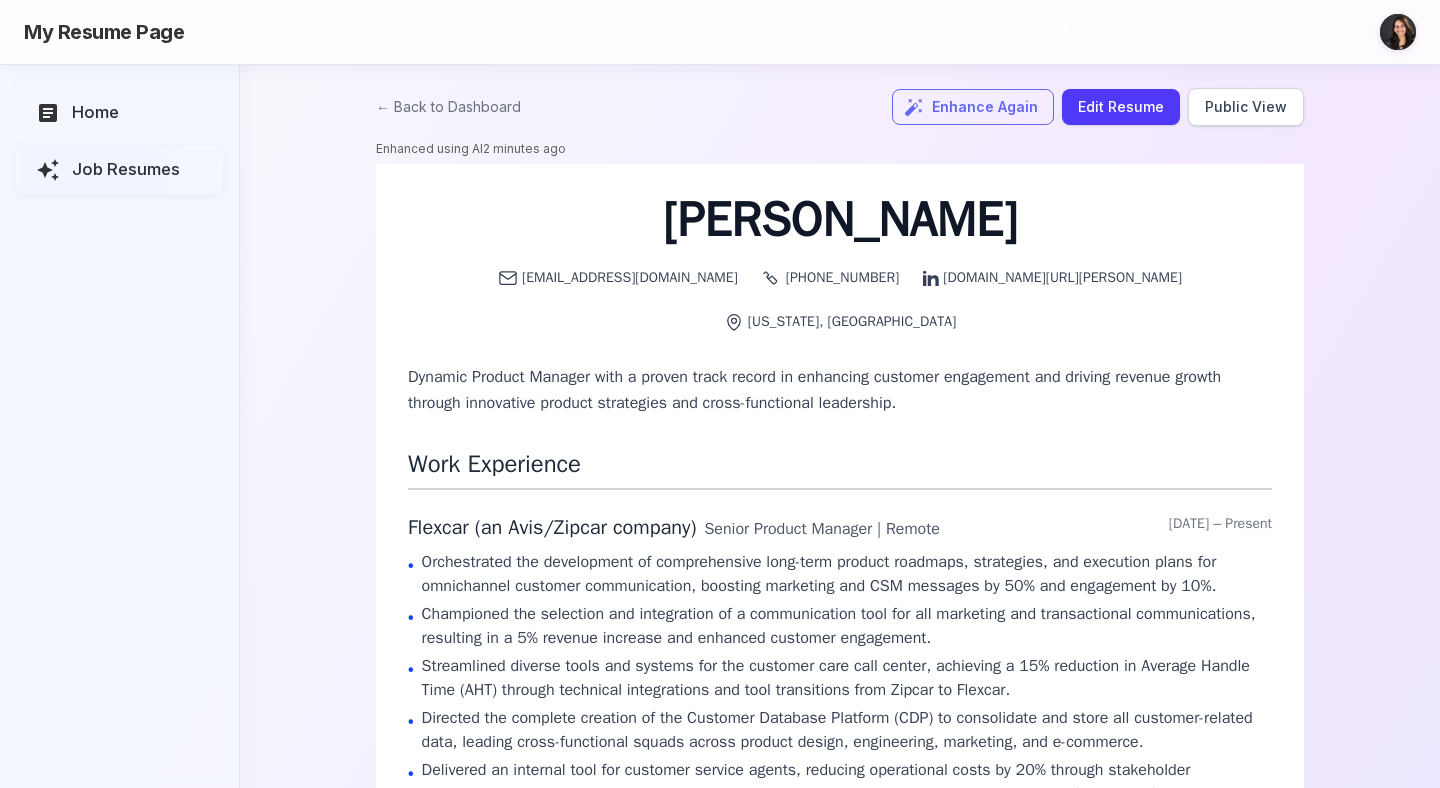 click on "Job Resumes" at bounding box center [139, 169] 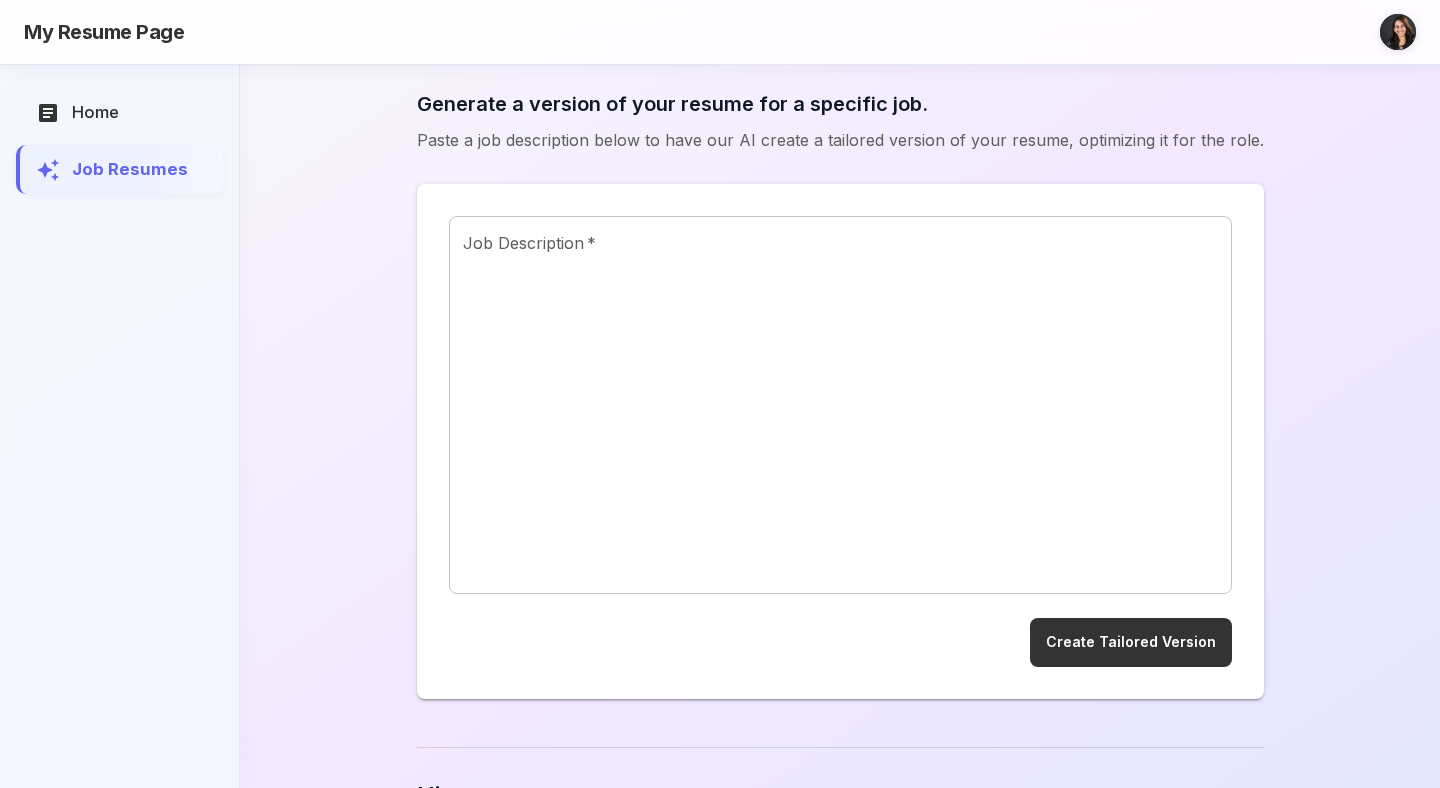 click on "Job Description   *" at bounding box center [840, 405] 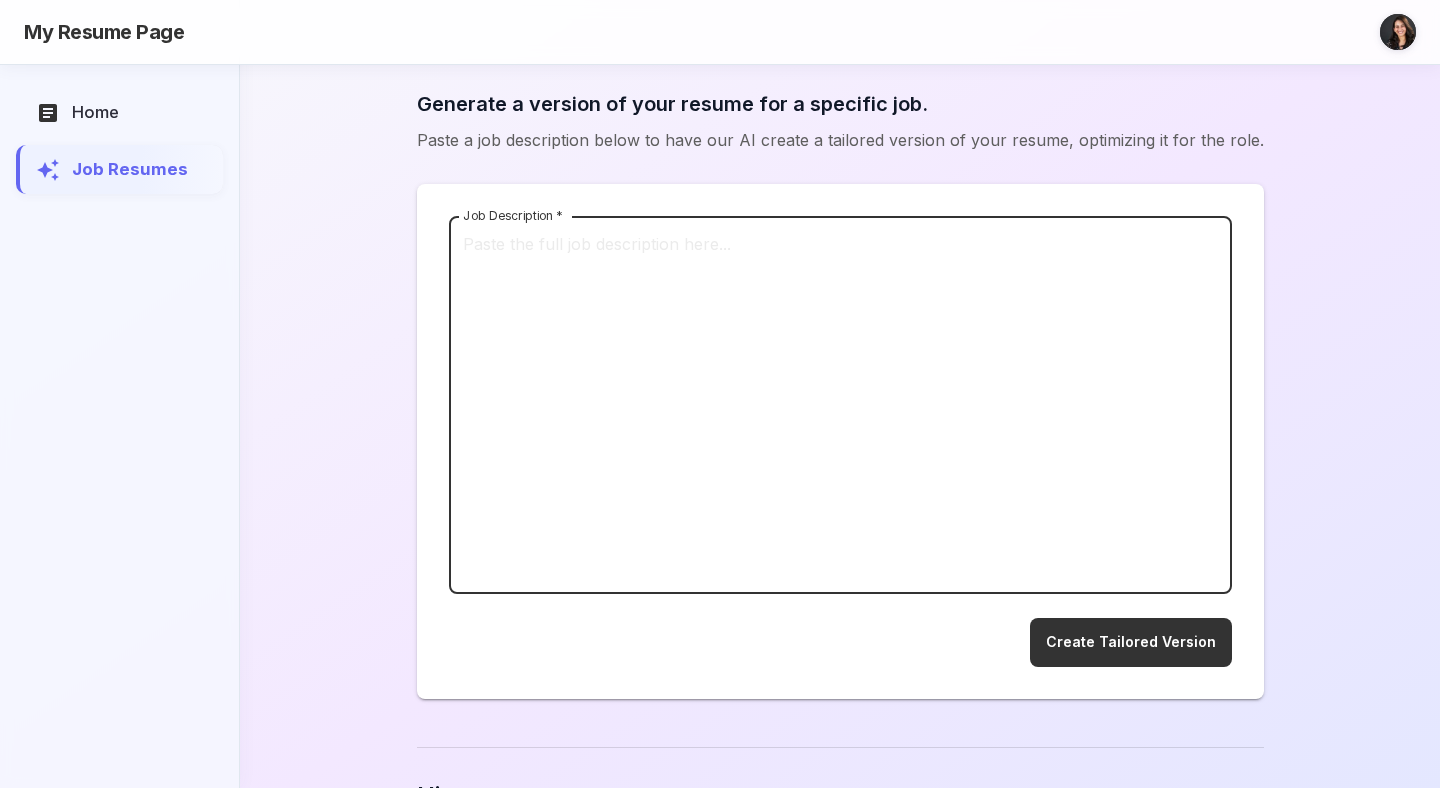 paste on "About the job
Ibotta is seeking a Product Manager, Revenue Tooling to join our Revenue Operations team and contribute to our mission to Make Every Purchase Rewarding. In this pivotal role, you will be instrumental in shaping the future of our revenue tooling strategy by leading our end-to-end pricing engine product—from strategic vision to execution, overseeing its interactions with our sales teams and valued clients.
The Revenue Operations team is building a scalable, automated foundation to power growth across both our white-glove and self-service channels on the Ibotta Performance Network (IPN)and making sure our sales teams look like the heroes that they are. By modernizing how we price, sell, and invoice our products, you will directly contribute to unlocking operational excellence, accelerating revenue growth, and enhancing overall client satisfaction
This position is located in Denver, Colorado as a hybrid position requiring 3 days in office (Tuesday, Wednesday, and Thursday). Candidates must live..." 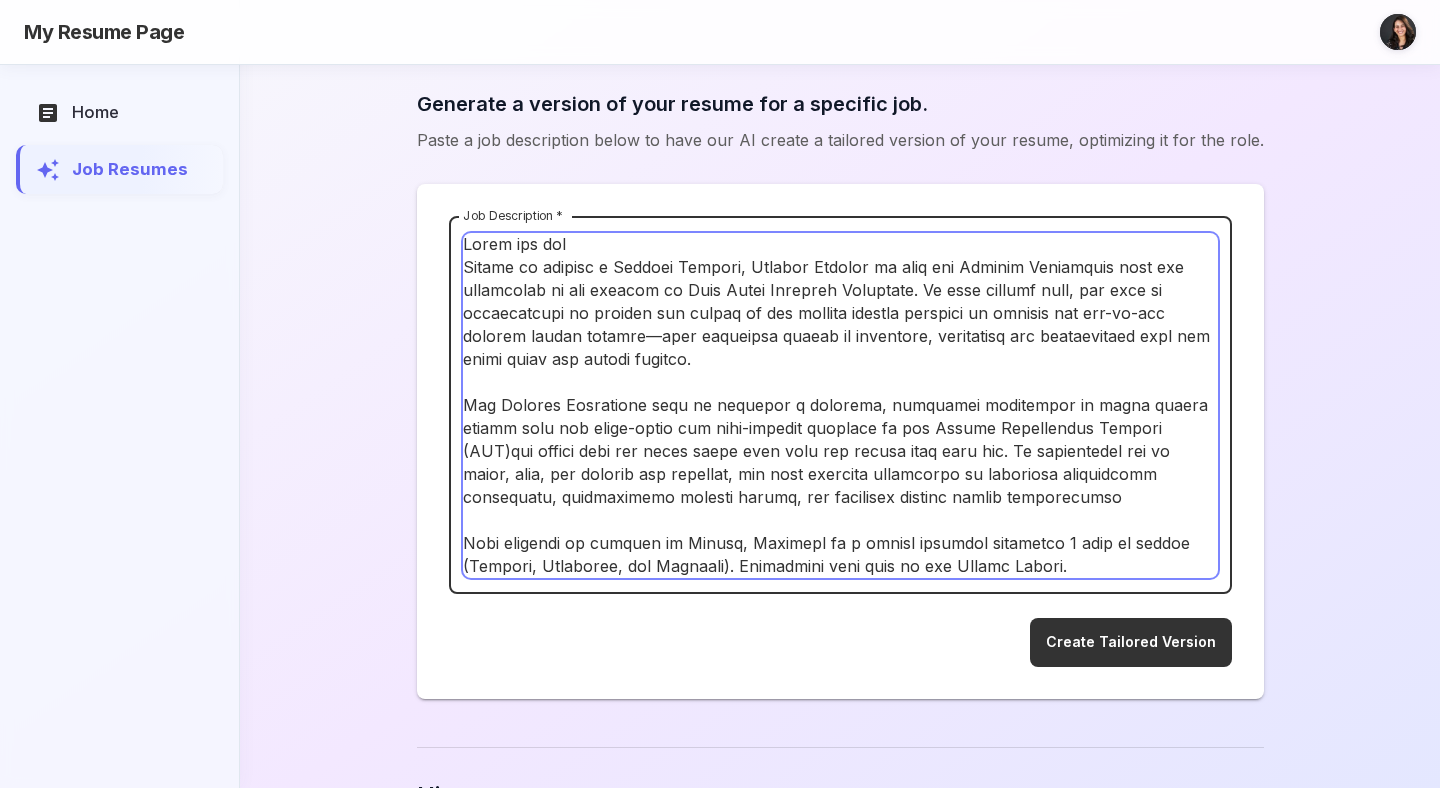 scroll, scrollTop: 1723, scrollLeft: 0, axis: vertical 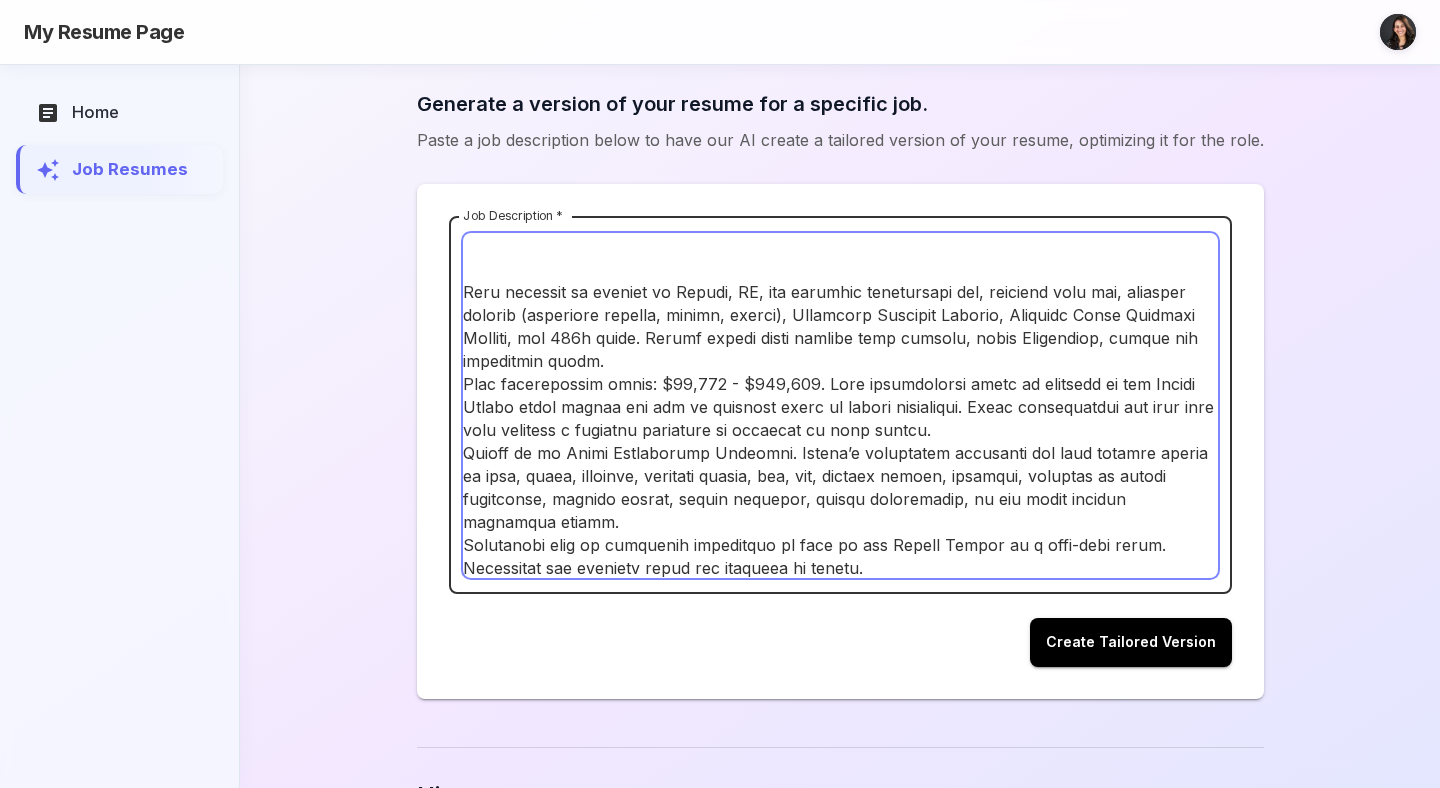 type on "About the job
Ibotta is seeking a Product Manager, Revenue Tooling to join our Revenue Operations team and contribute to our mission to Make Every Purchase Rewarding. In this pivotal role, you will be instrumental in shaping the future of our revenue tooling strategy by leading our end-to-end pricing engine product—from strategic vision to execution, overseeing its interactions with our sales teams and valued clients.
The Revenue Operations team is building a scalable, automated foundation to power growth across both our white-glove and self-service channels on the Ibotta Performance Network (IPN)and making sure our sales teams look like the heroes that they are. By modernizing how we price, sell, and invoice our products, you will directly contribute to unlocking operational excellence, accelerating revenue growth, and enhancing overall client satisfaction
This position is located in Denver, Colorado as a hybrid position requiring 3 days in office (Tuesday, Wednesday, and Thursday). Candidates must live..." 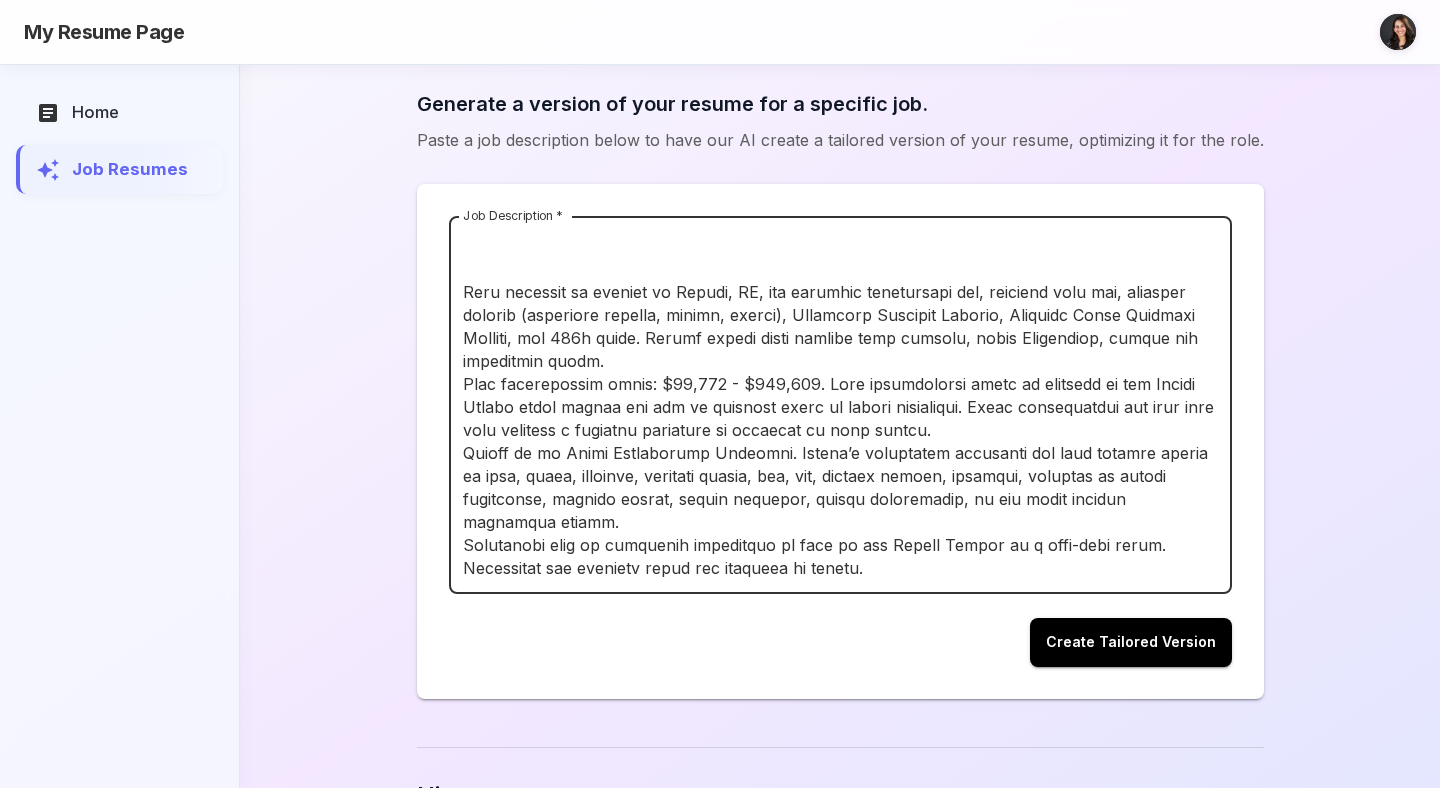 click on "Create Tailored Version" at bounding box center (1131, 642) 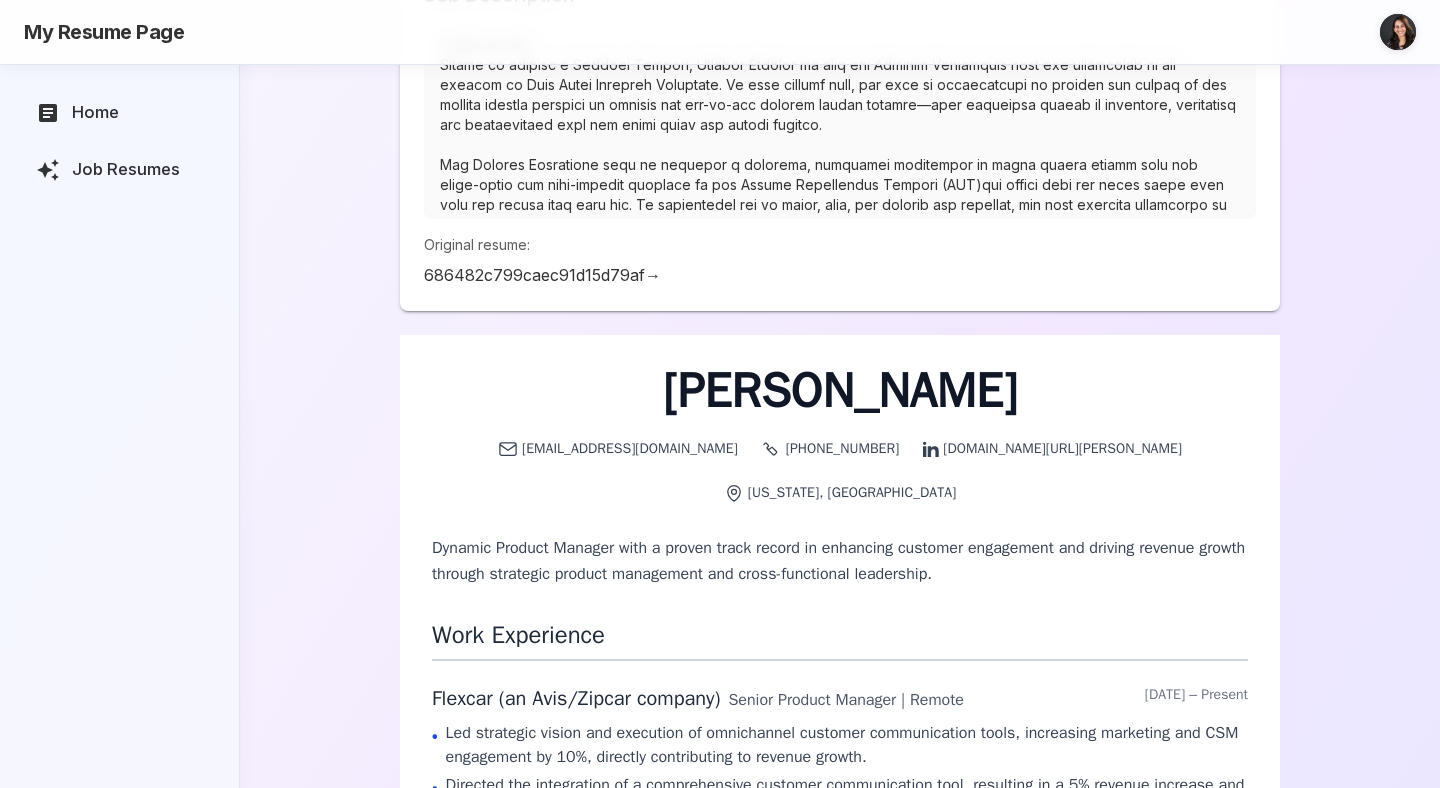 scroll, scrollTop: 221, scrollLeft: 0, axis: vertical 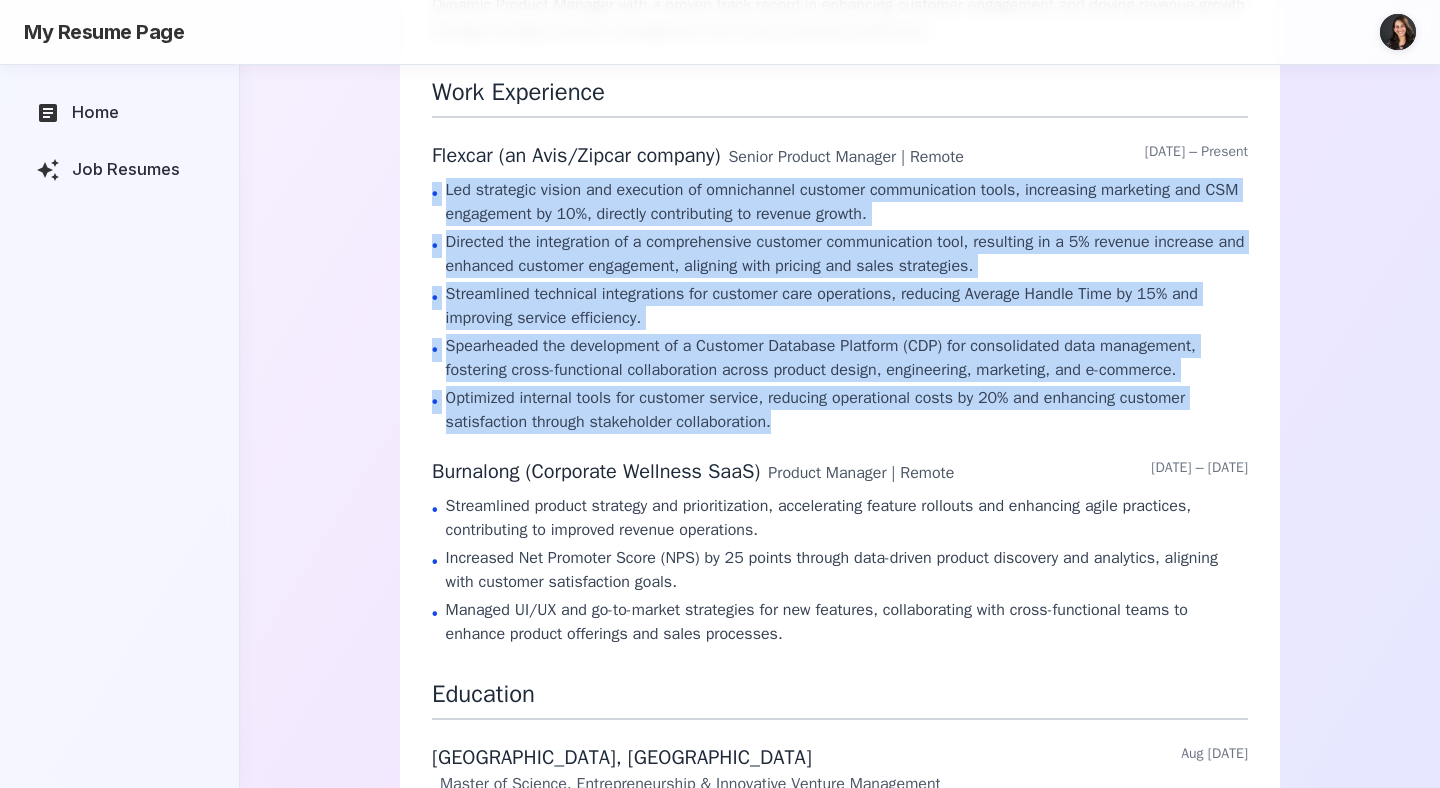 drag, startPoint x: 788, startPoint y: 368, endPoint x: 414, endPoint y: 144, distance: 435.94952 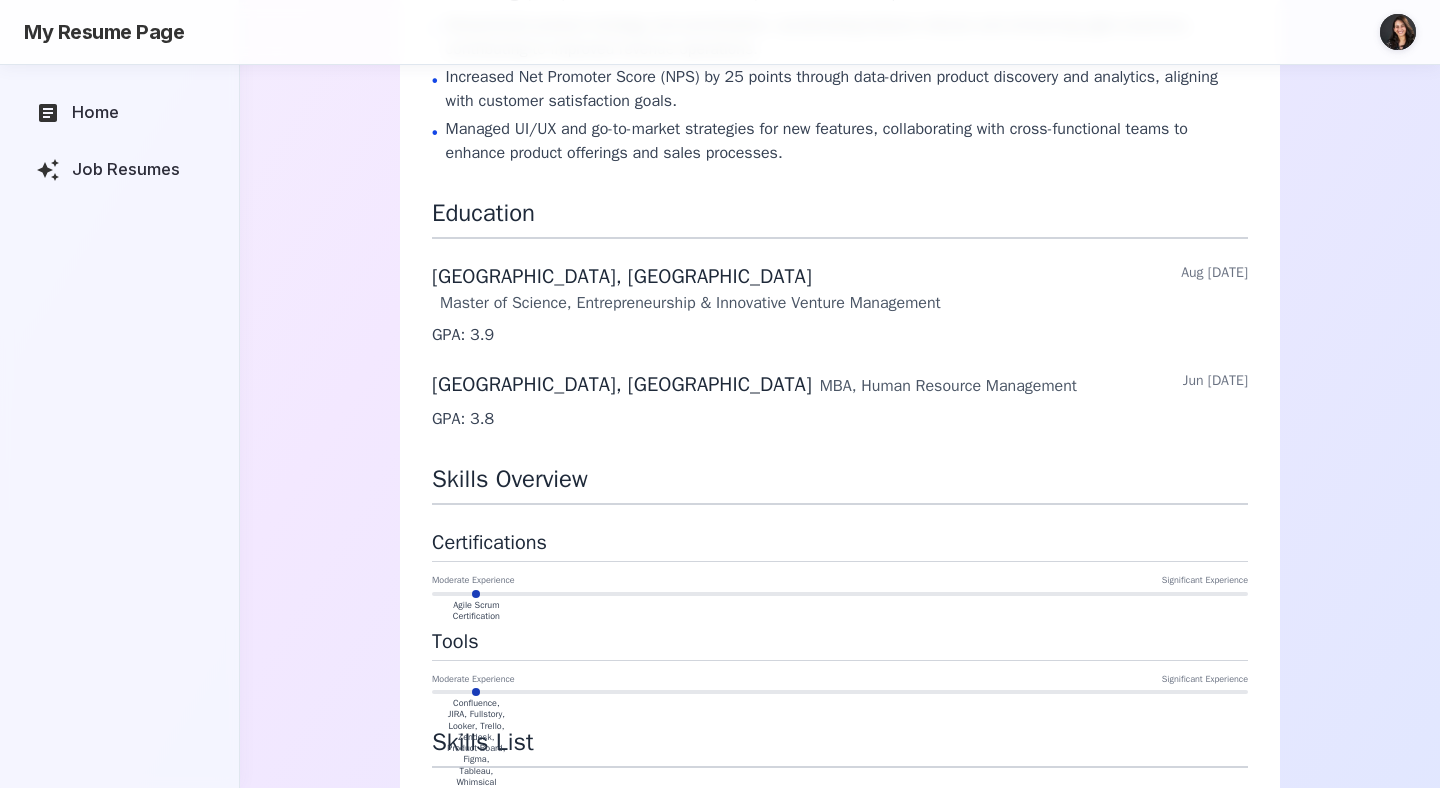 scroll, scrollTop: 1347, scrollLeft: 0, axis: vertical 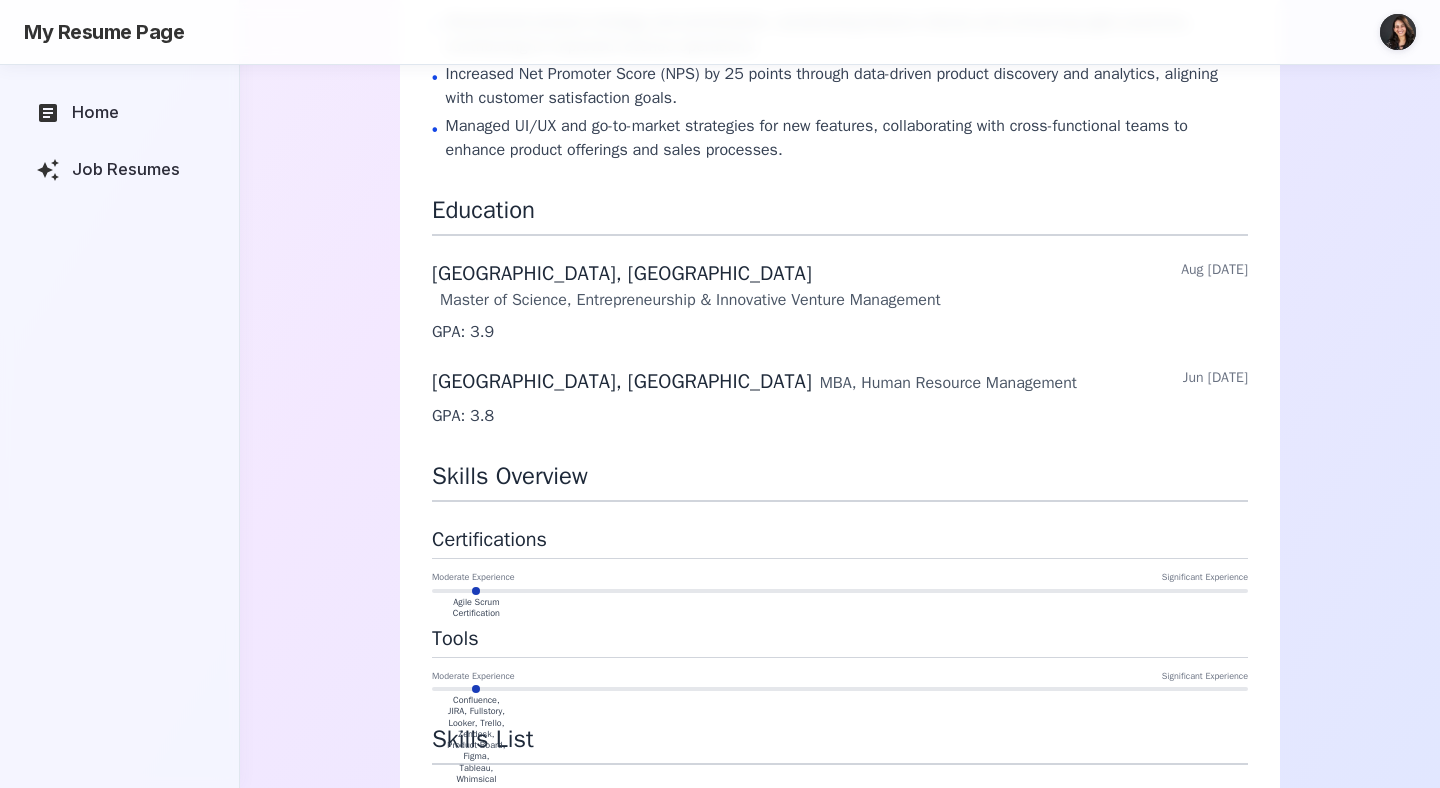 click on "Monika Pendse monikaspendse@gmail.com (215) 264-9303 linkedin.com/in/monika-pendse Washington, DC Dynamic Product Manager with a proven track record in enhancing customer engagement and driving revenue growth through strategic product management and cross-functional leadership. Work Experience Flexcar (an Avis/Zipcar company) Senior Product Manager | Remote July 22 – Present • Led strategic vision and execution of omnichannel customer communication tools, increasing marketing and CSM engagement by 10%, directly contributing to revenue growth. • Directed the integration of a comprehensive customer communication tool, resulting in a 5% revenue increase and enhanced customer engagement, aligning with pricing and sales strategies. • Streamlined technical integrations for customer care operations, reducing Average Handle Time by 15% and improving service efficiency. • • Burnalong (Corporate Wellness SaaS) Product Manager | Remote Mar 21 – May 22 • • • Education Aug 13 - May 14 GPA: 3.9 GPA: 3.8" at bounding box center (840, 116) 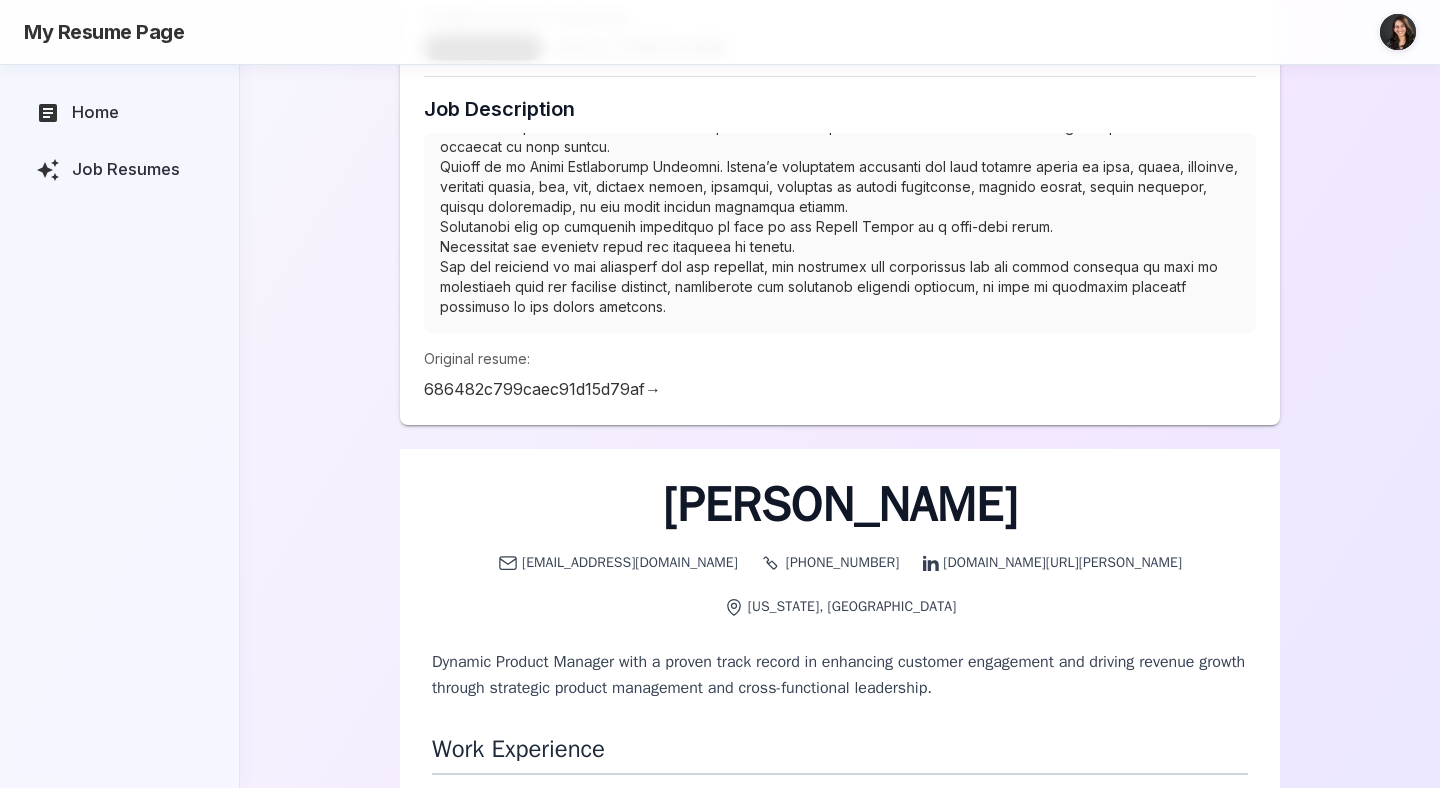 scroll, scrollTop: 200, scrollLeft: 0, axis: vertical 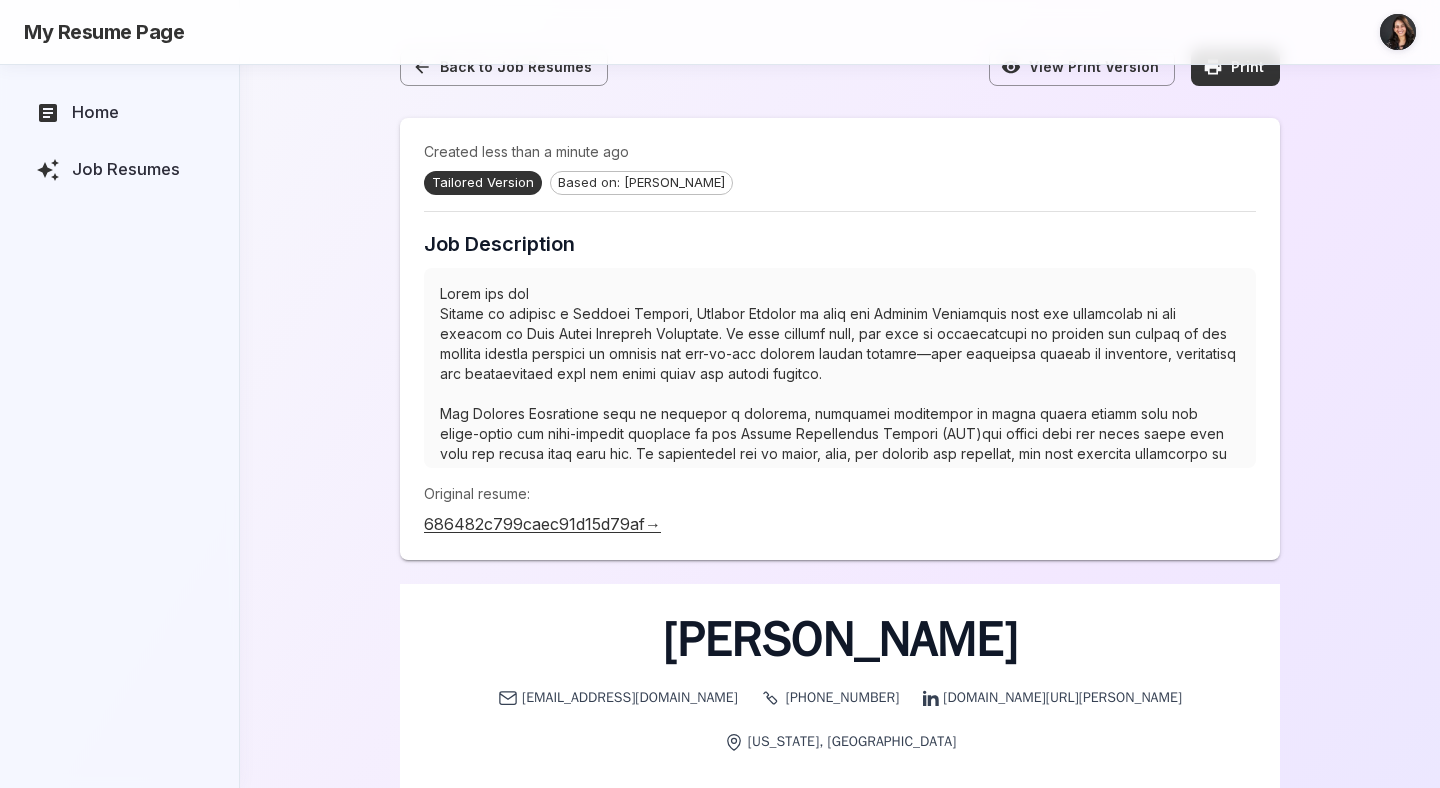 click on "686482c799caec91d15d79af  →" at bounding box center (542, 524) 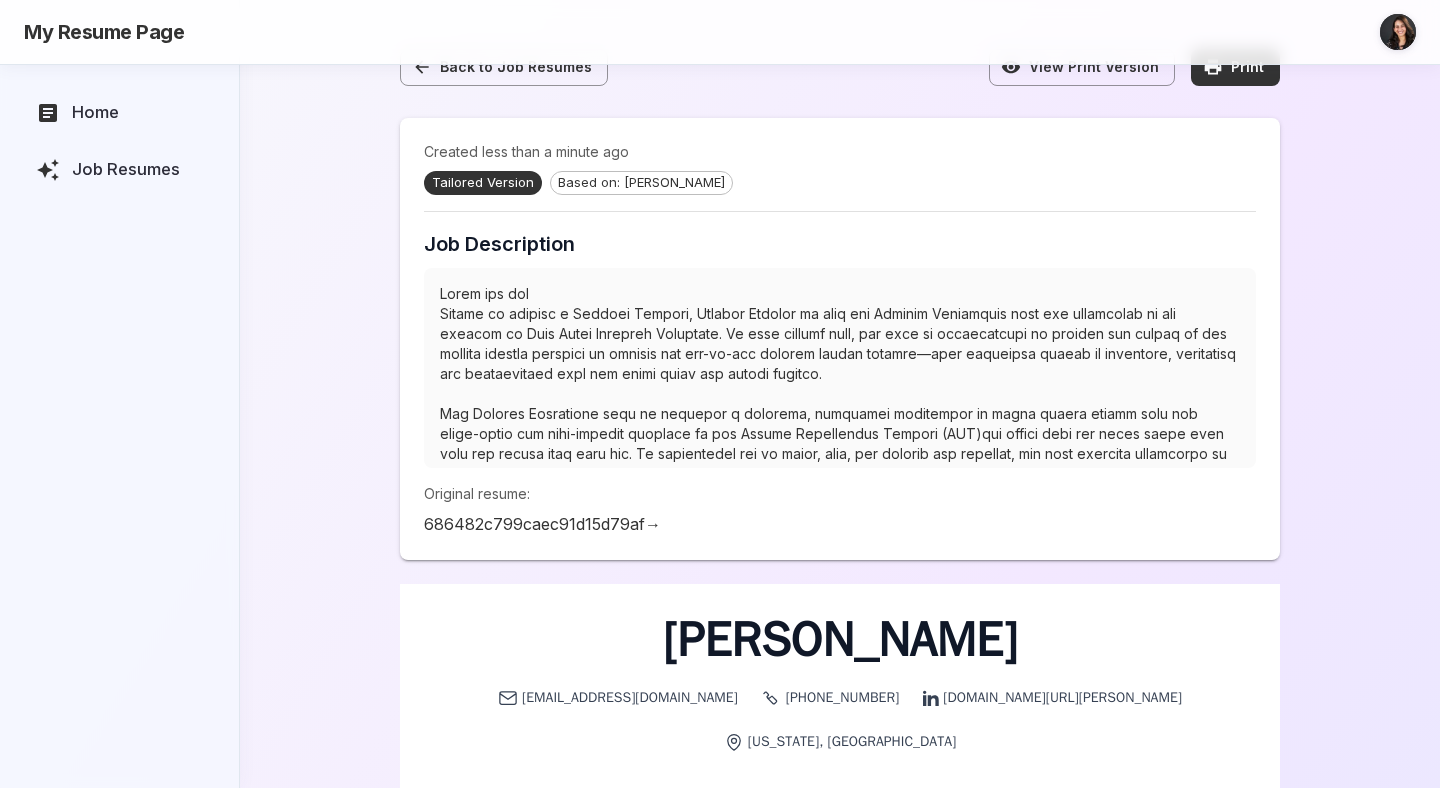 scroll, scrollTop: 0, scrollLeft: 0, axis: both 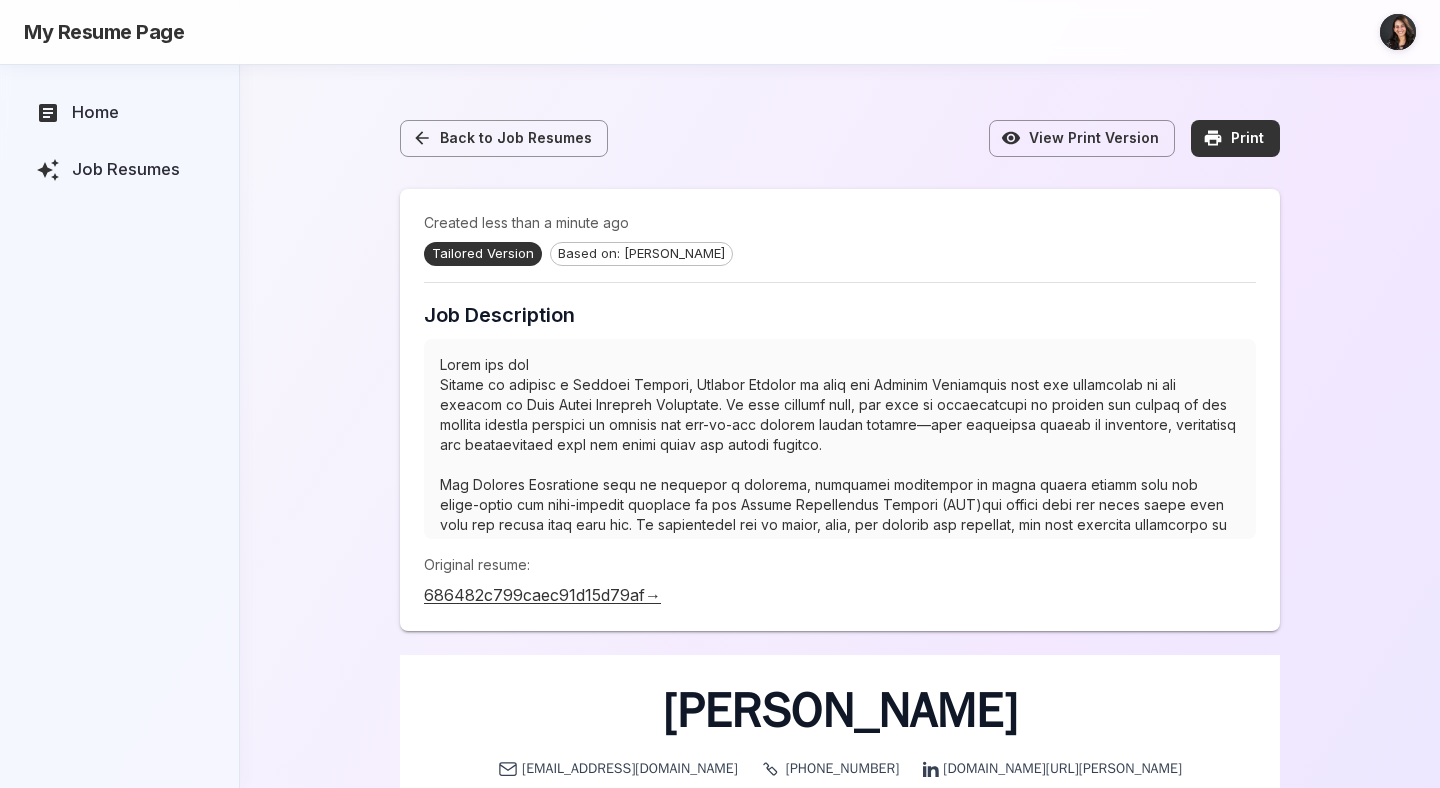 click on "686482c799caec91d15d79af  →" at bounding box center (542, 595) 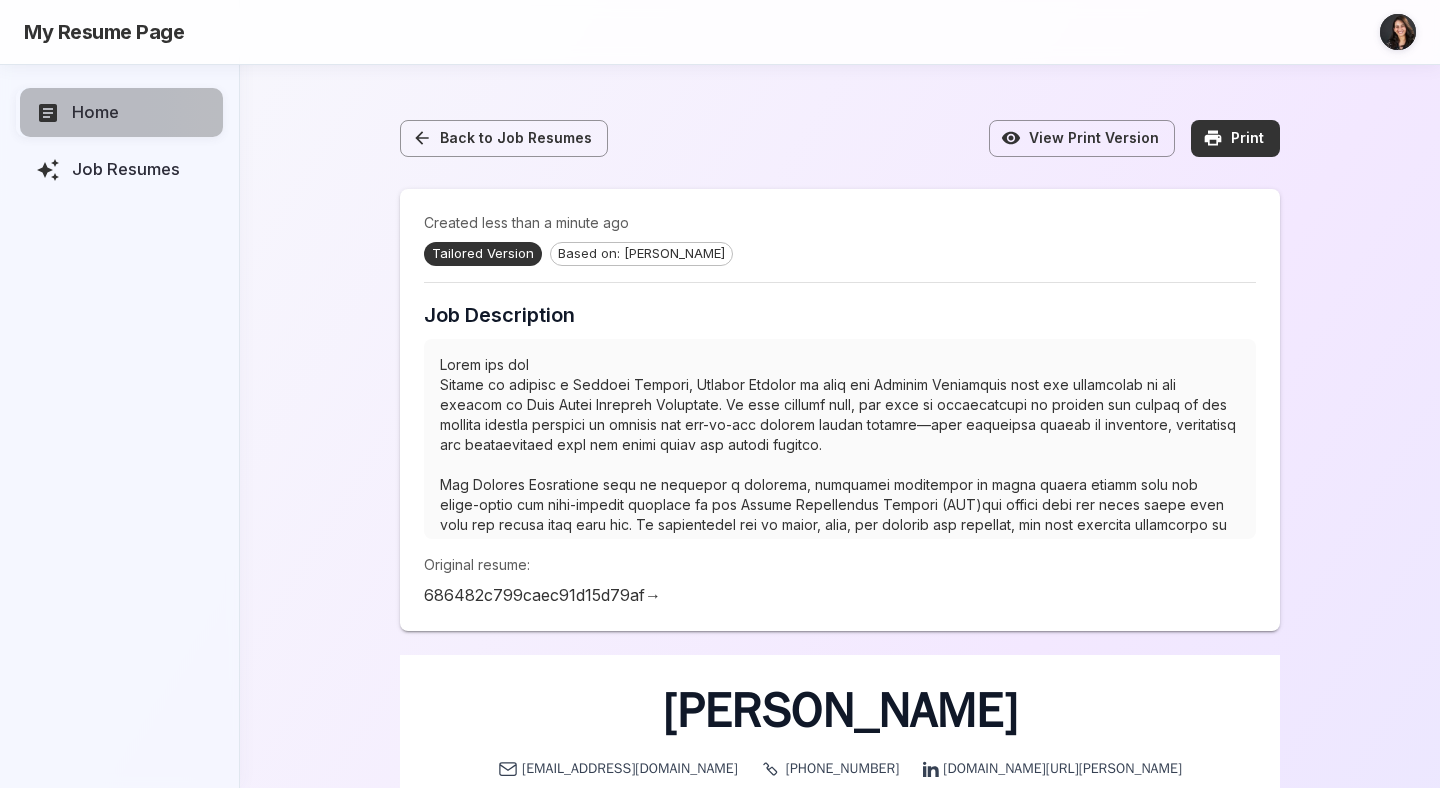 click on "Home" at bounding box center [119, 112] 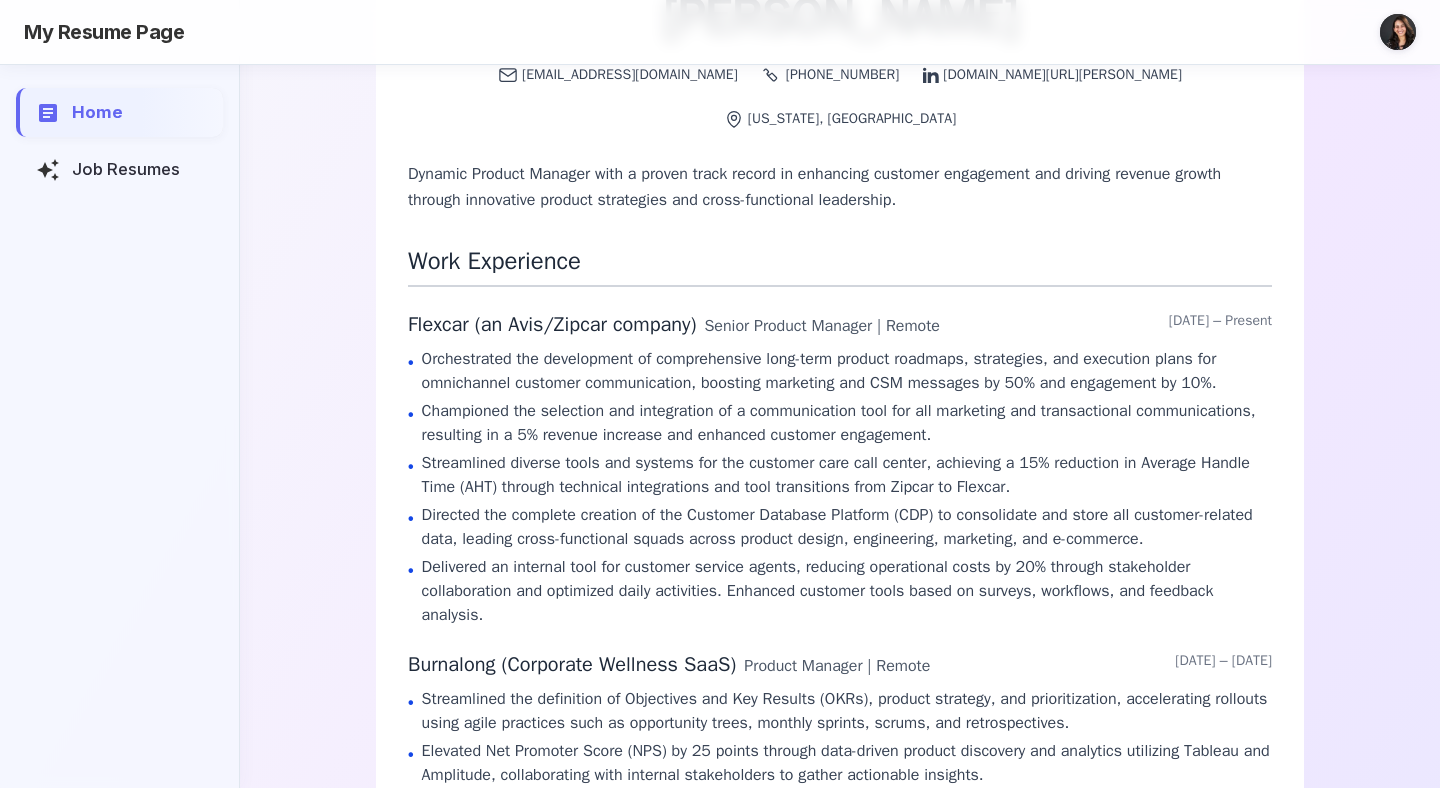 scroll, scrollTop: 0, scrollLeft: 0, axis: both 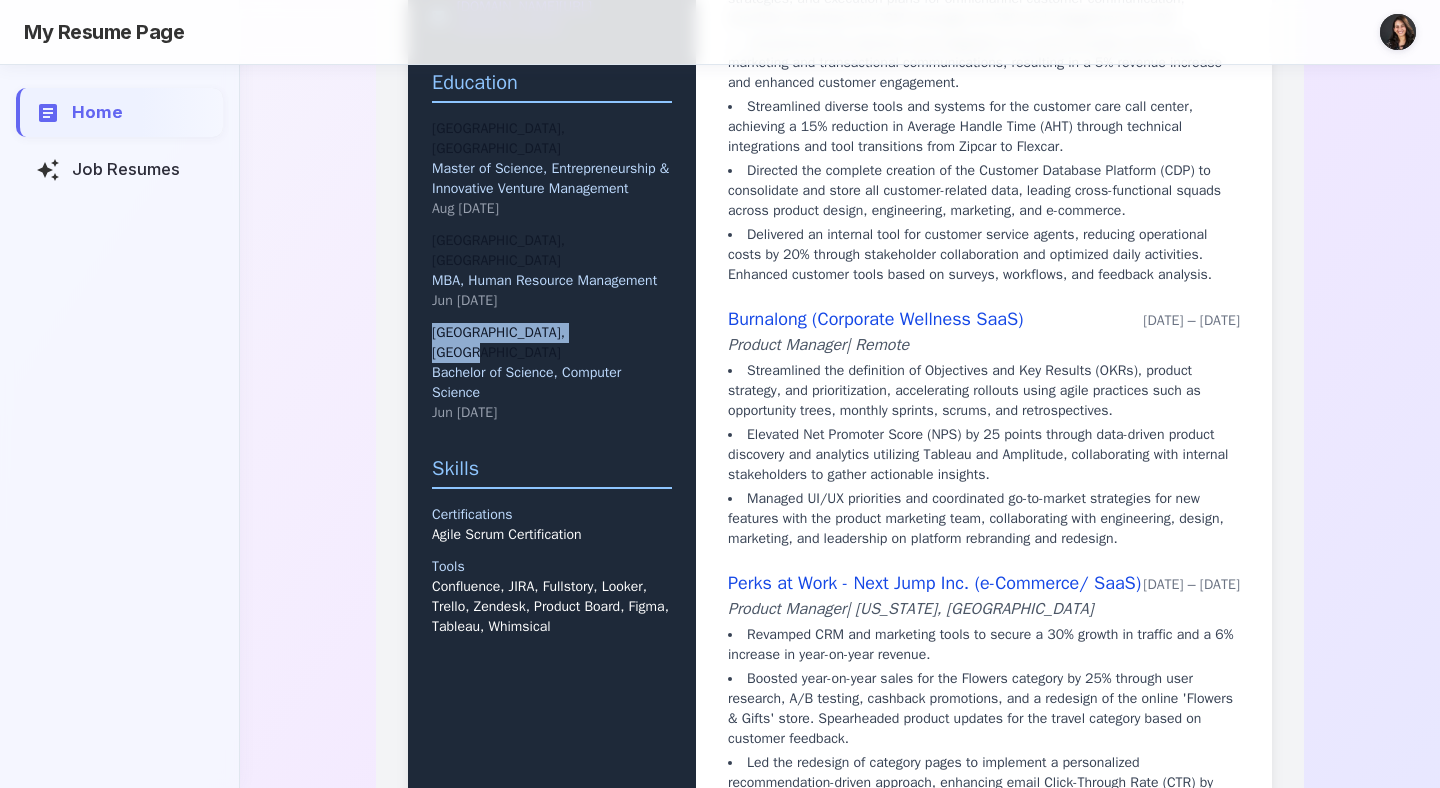 drag, startPoint x: 602, startPoint y: 277, endPoint x: 411, endPoint y: 262, distance: 191.5881 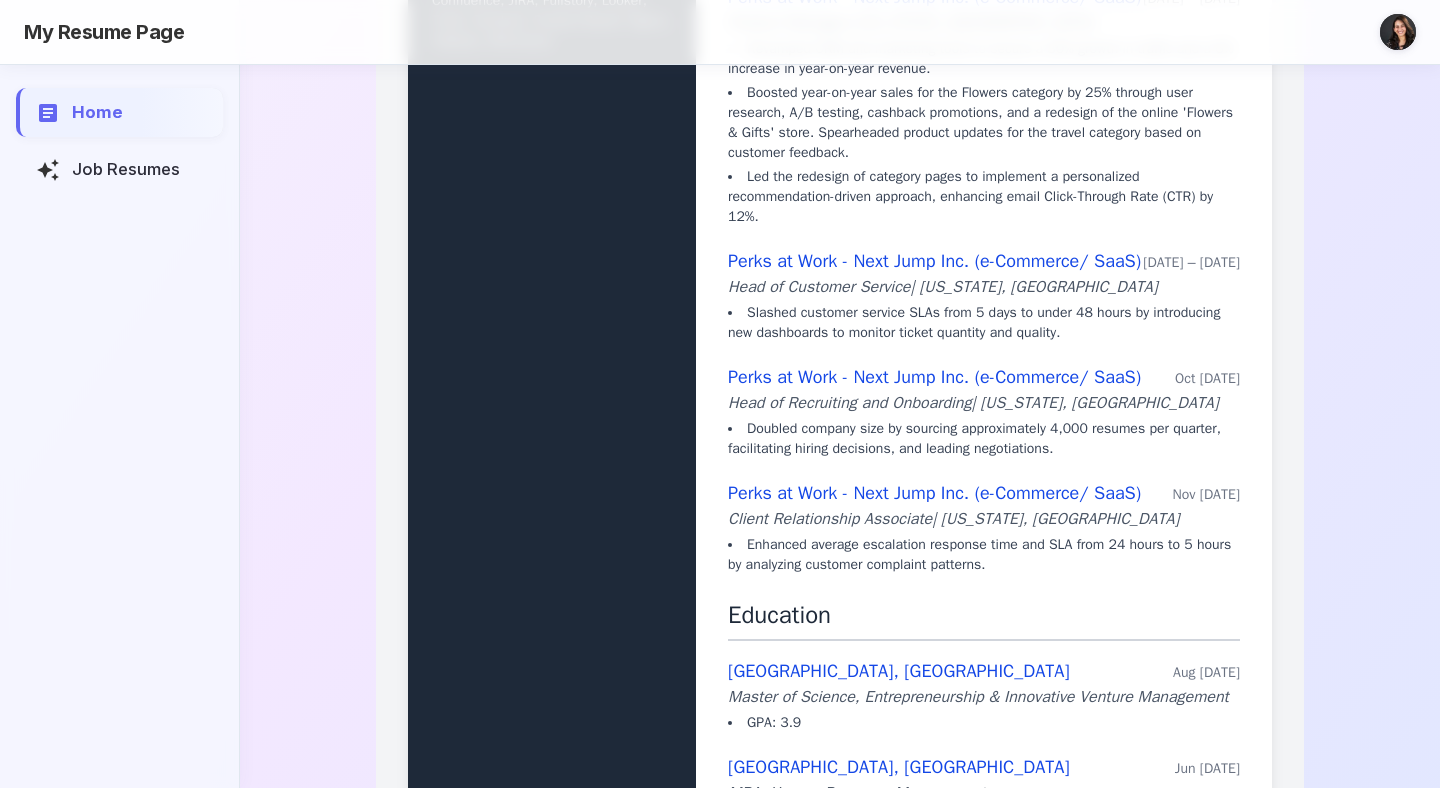 scroll, scrollTop: 1460, scrollLeft: 0, axis: vertical 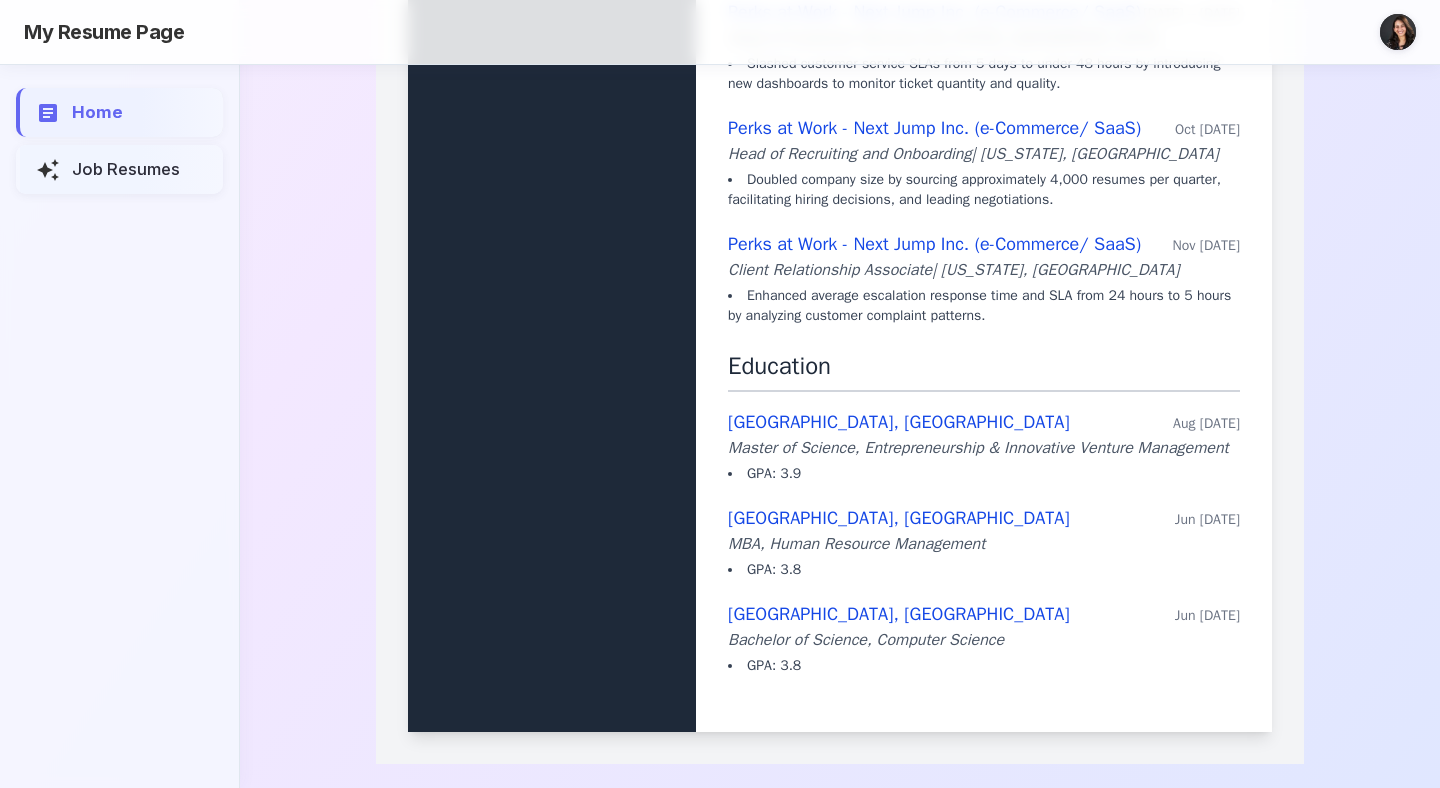 click 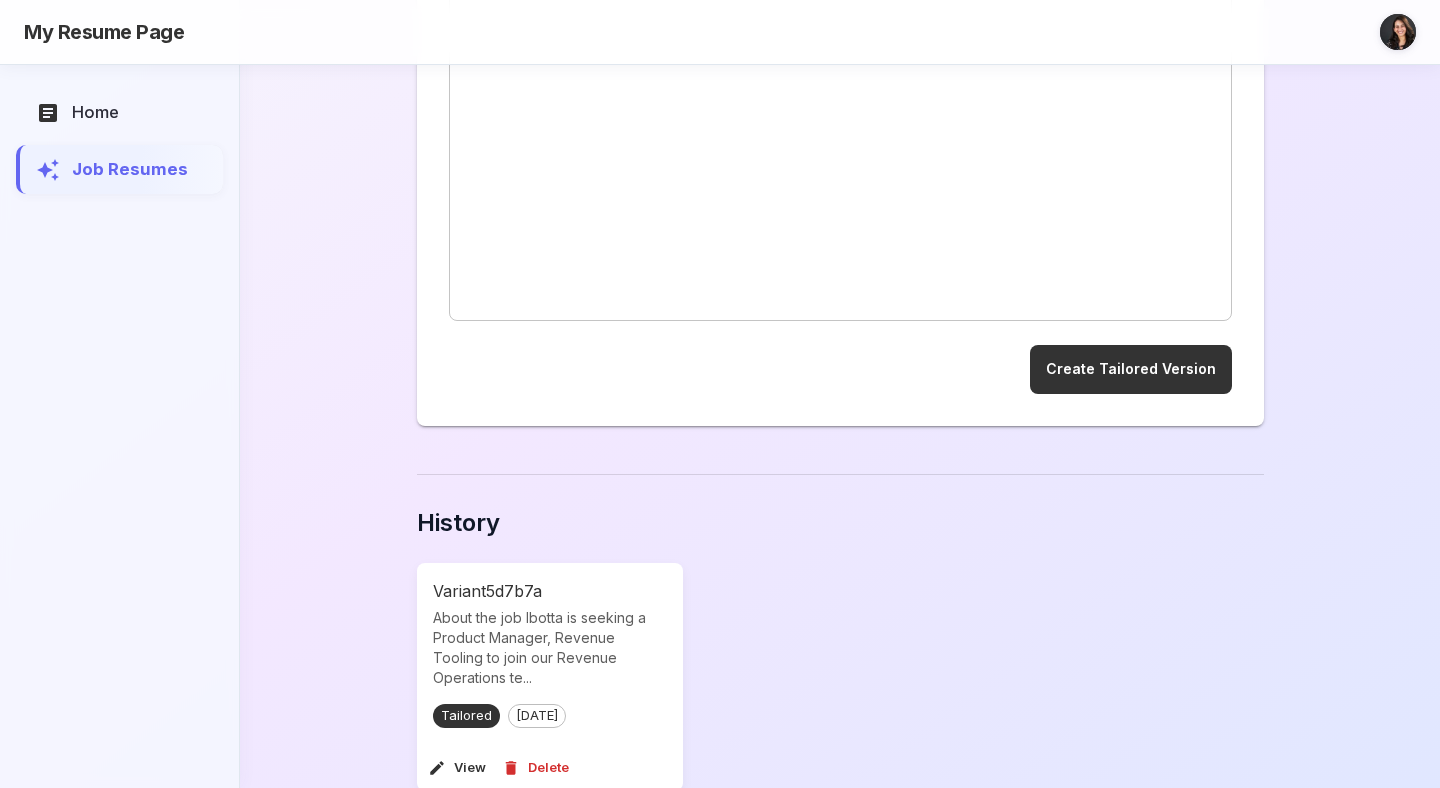 scroll, scrollTop: 300, scrollLeft: 0, axis: vertical 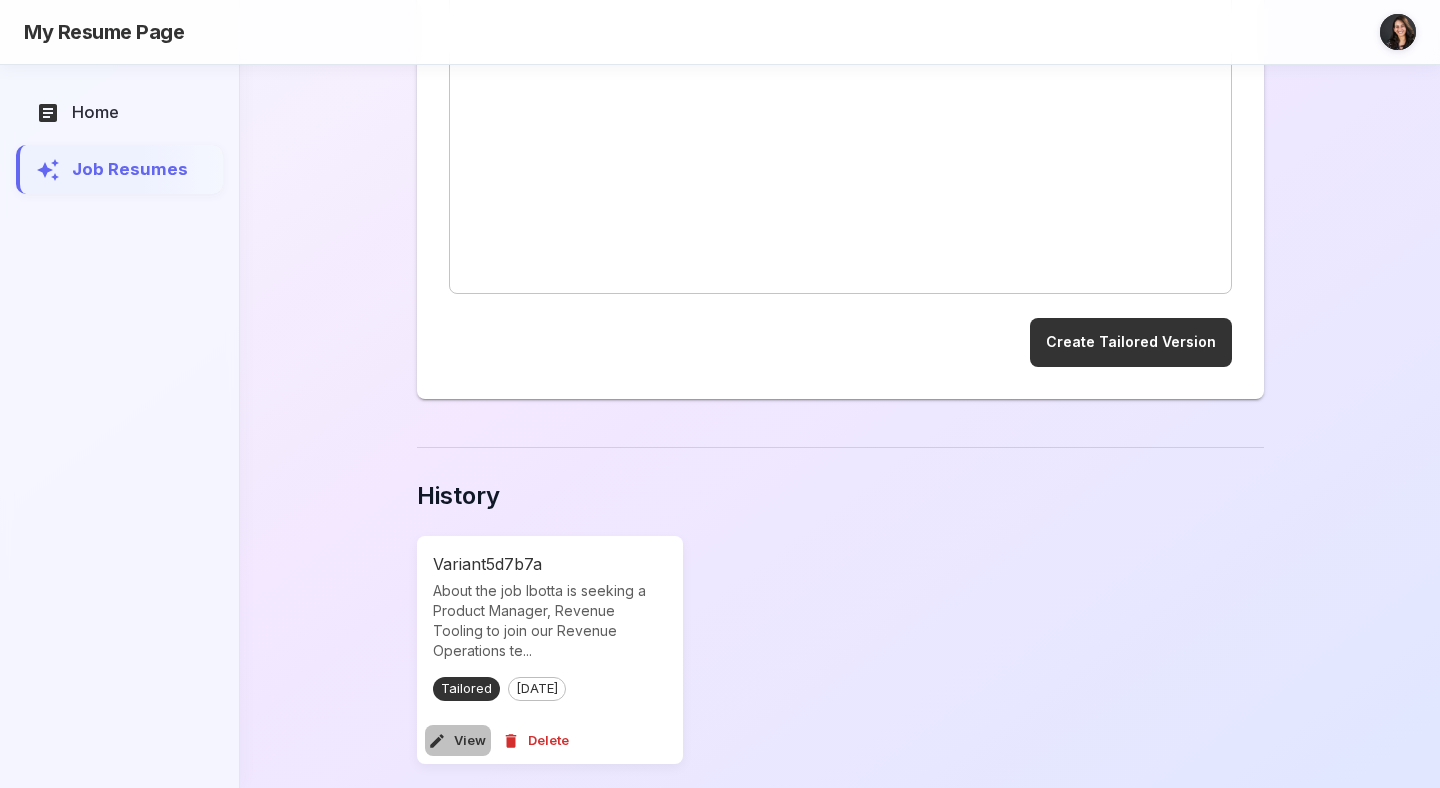 click on "View" at bounding box center (458, 740) 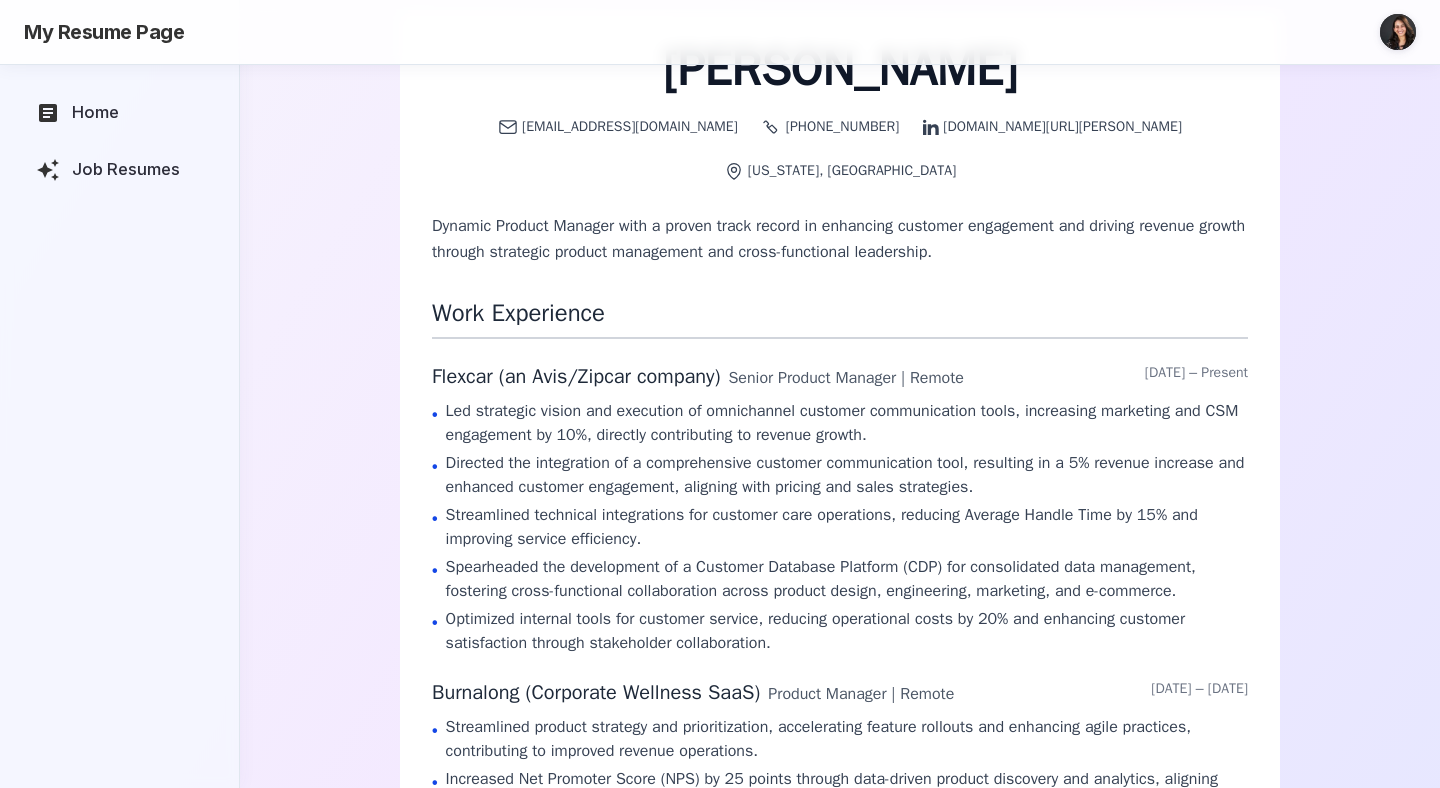 scroll, scrollTop: 0, scrollLeft: 0, axis: both 